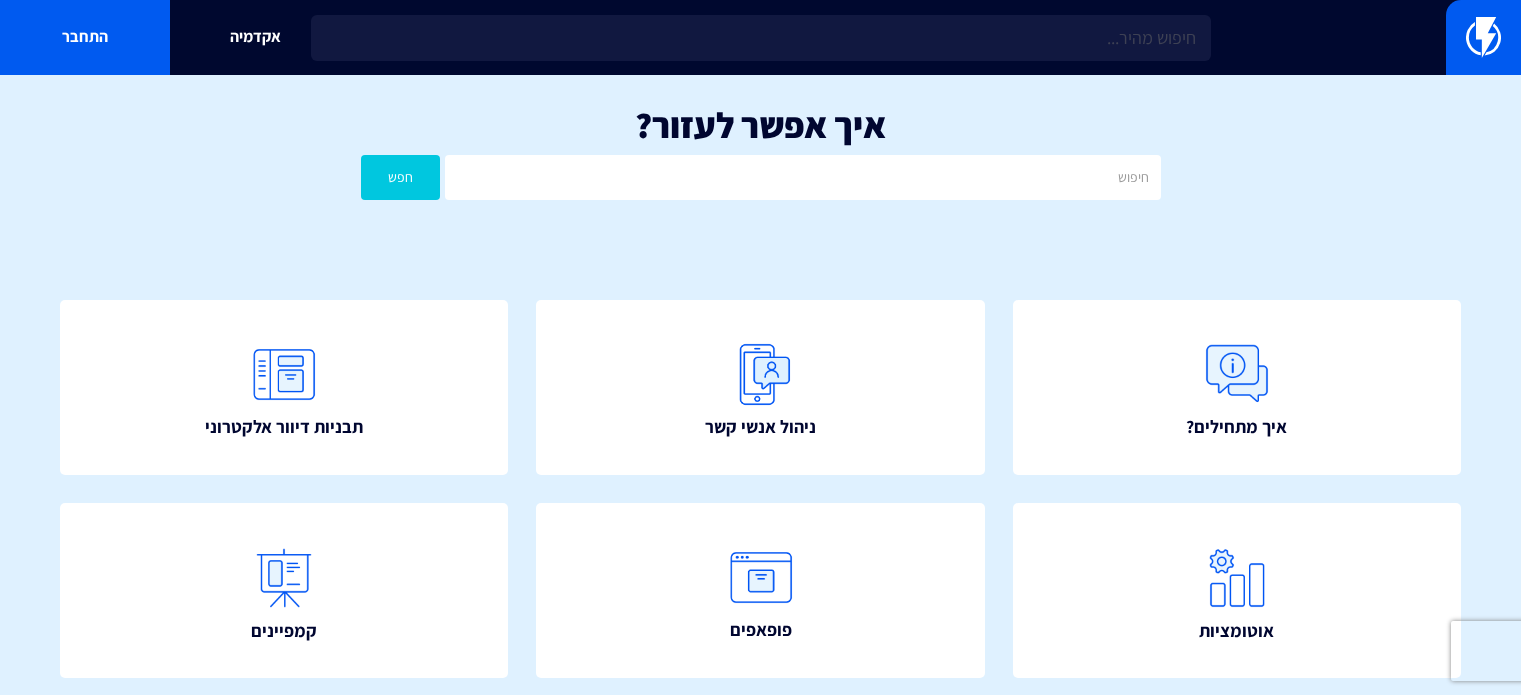 scroll, scrollTop: 0, scrollLeft: 0, axis: both 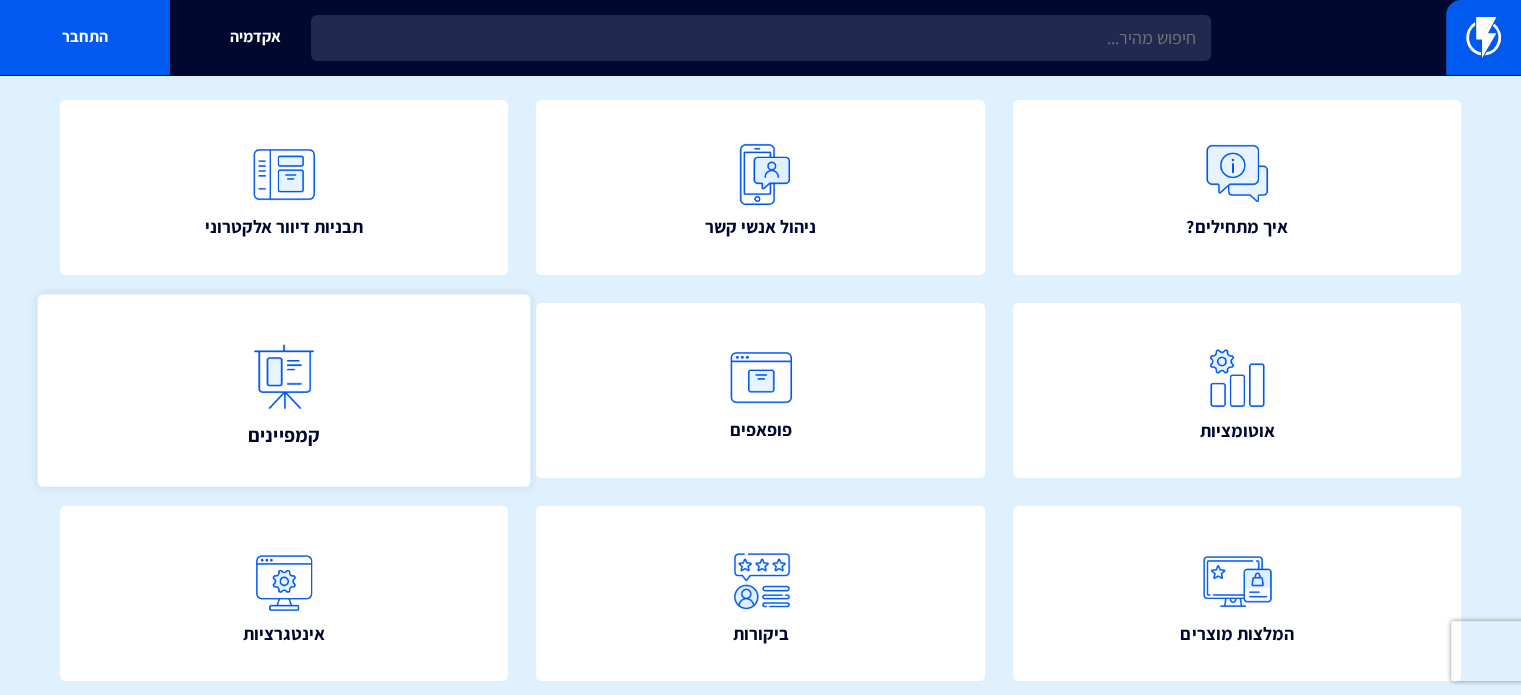 click on "קמפיינים" at bounding box center [284, 390] 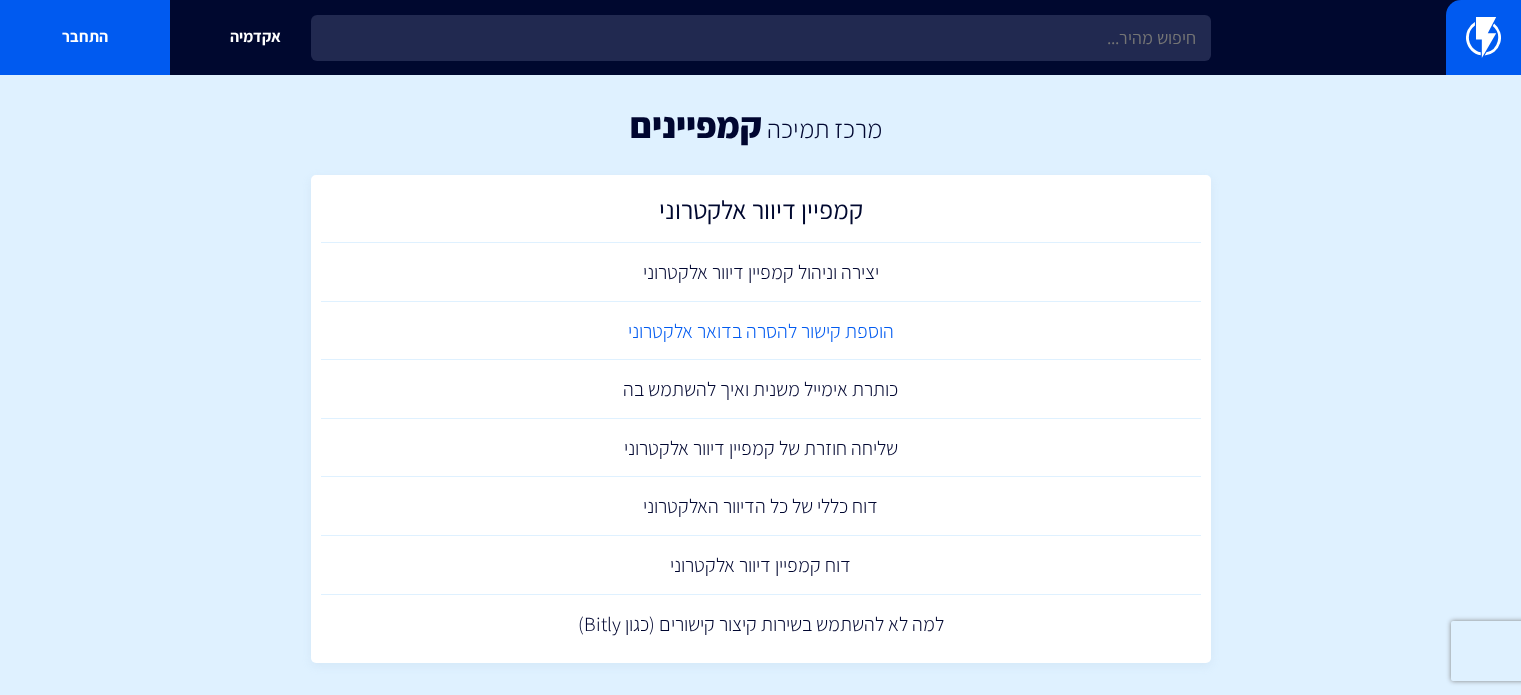 scroll, scrollTop: 0, scrollLeft: 0, axis: both 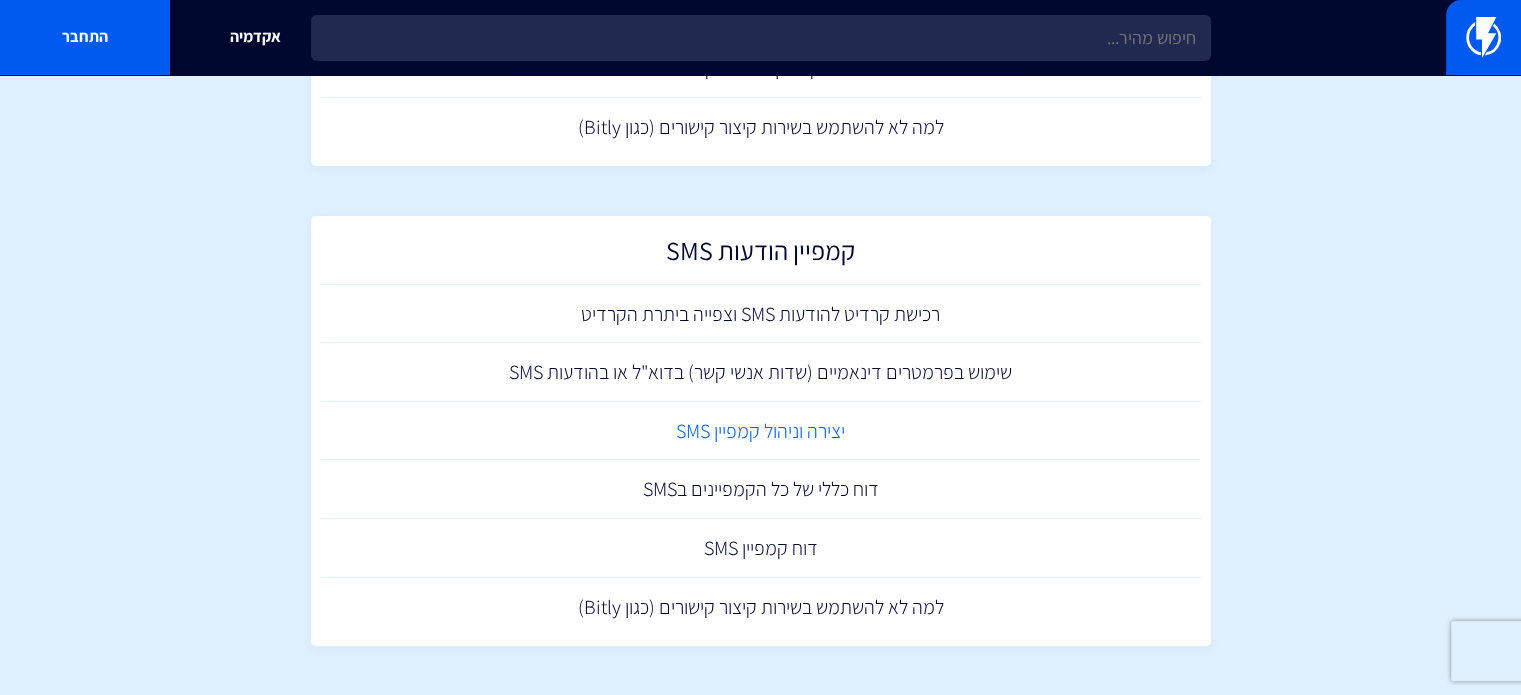 click on "יצירה וניהול קמפיין SMS" at bounding box center (761, 431) 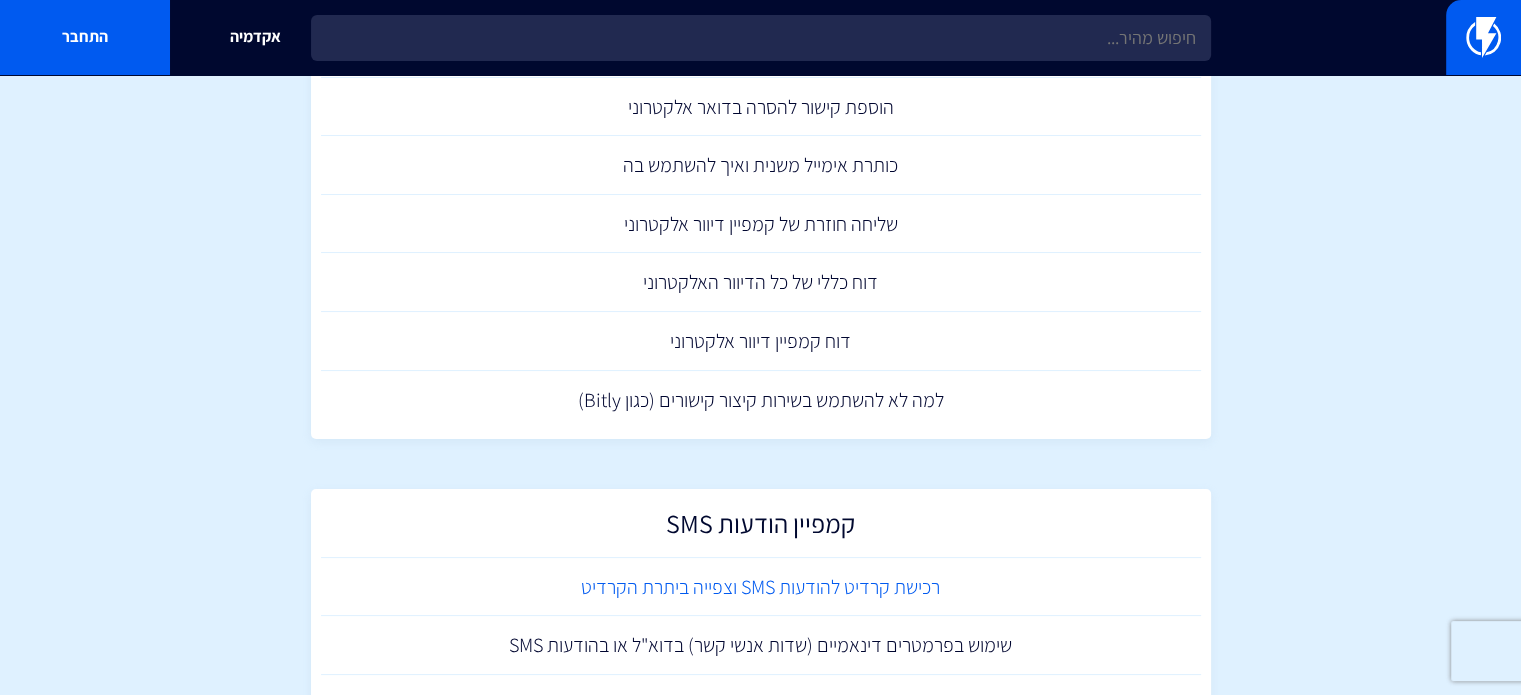 scroll, scrollTop: 0, scrollLeft: 0, axis: both 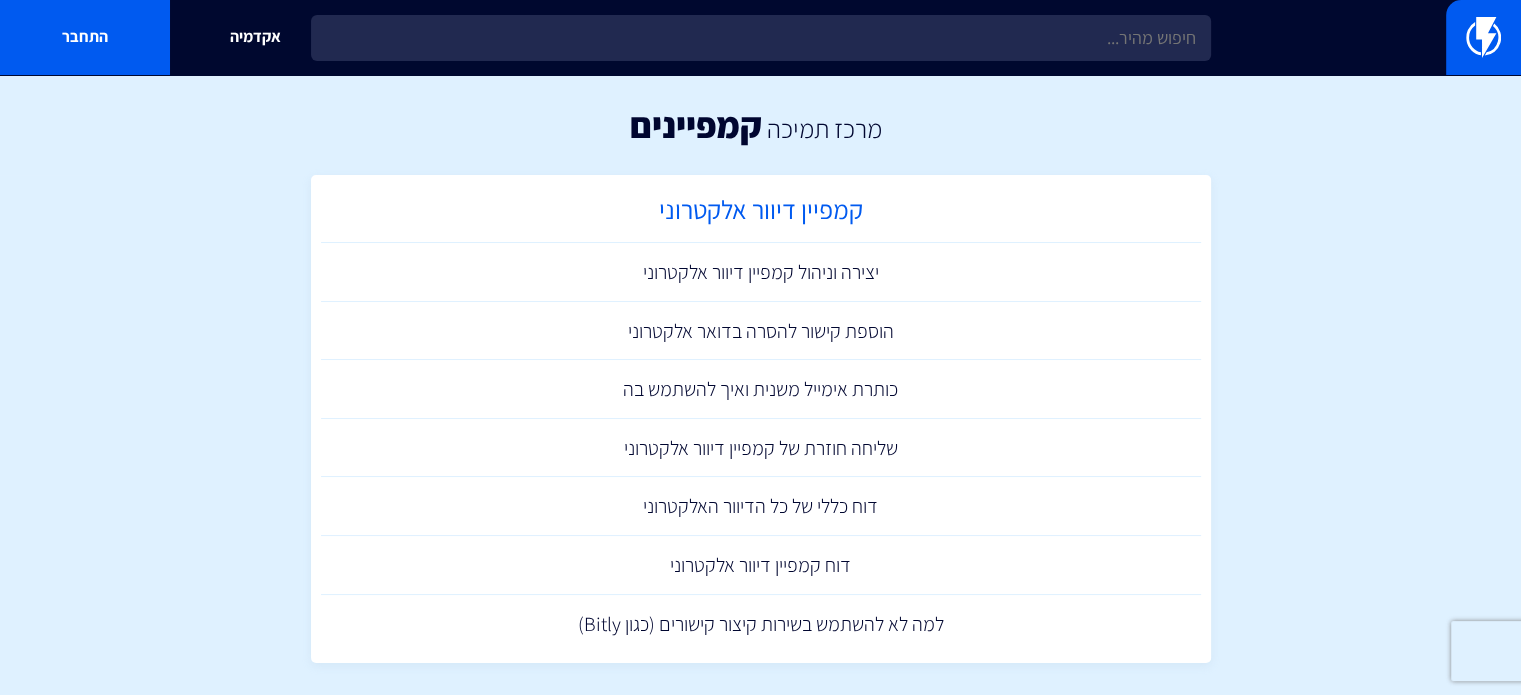 click on "קמפיין דיוור אלקטרוני" at bounding box center (761, 214) 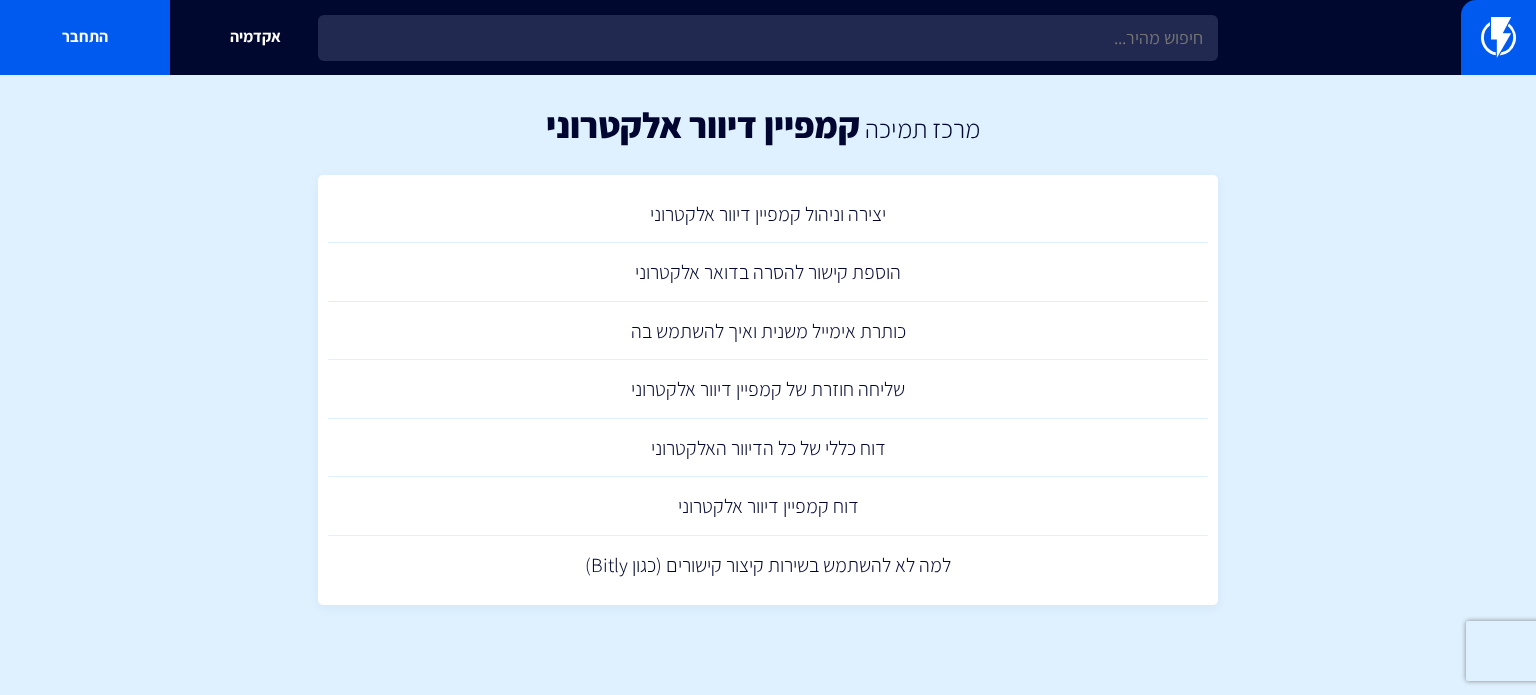 scroll, scrollTop: 0, scrollLeft: 0, axis: both 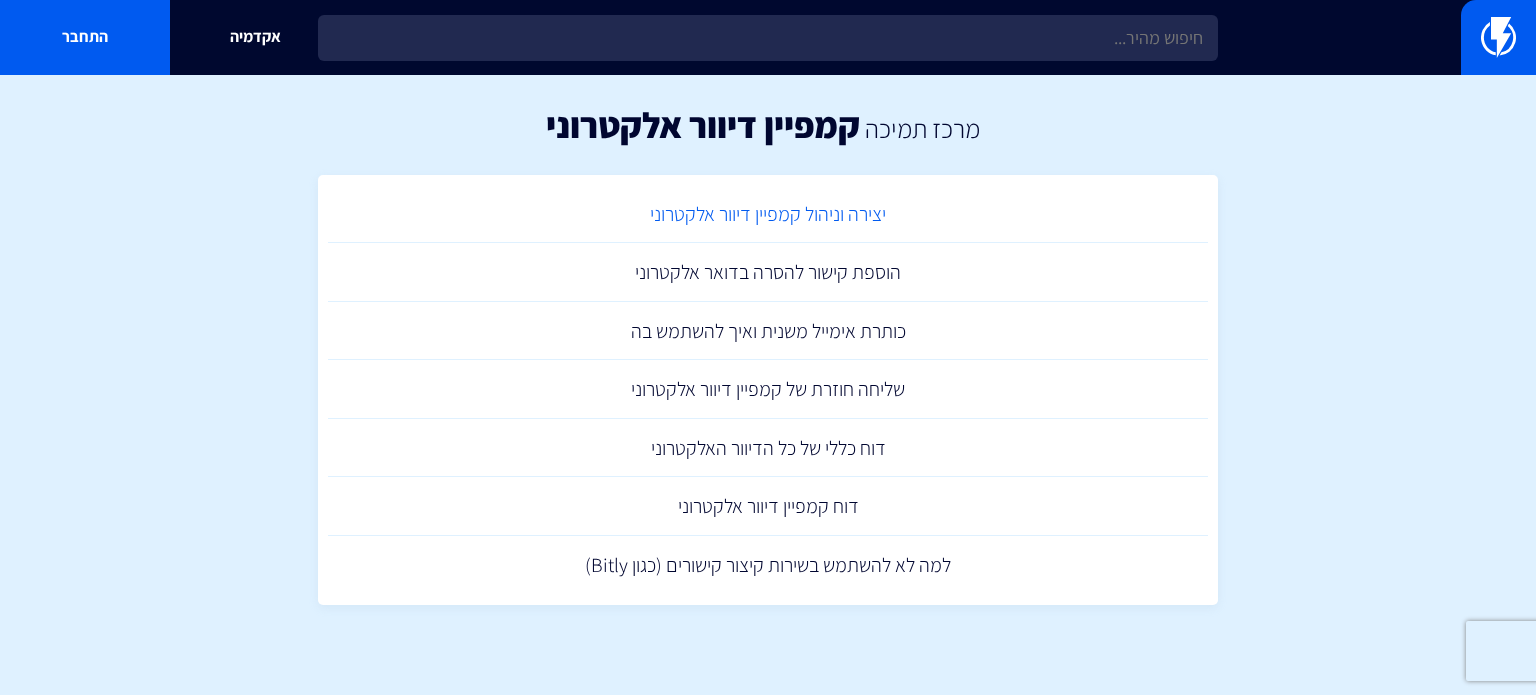 click on "יצירה וניהול קמפיין דיוור אלקטרוני" at bounding box center [768, 214] 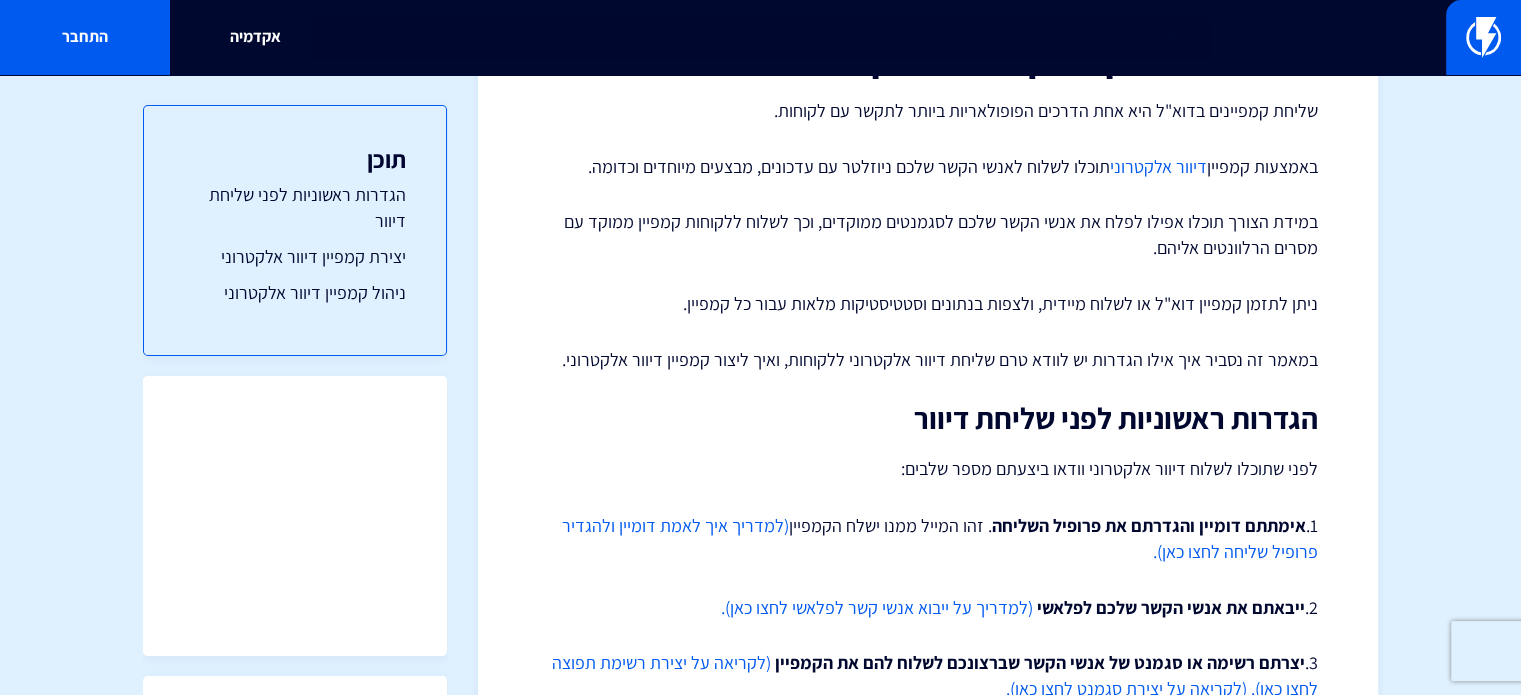 scroll, scrollTop: 0, scrollLeft: 0, axis: both 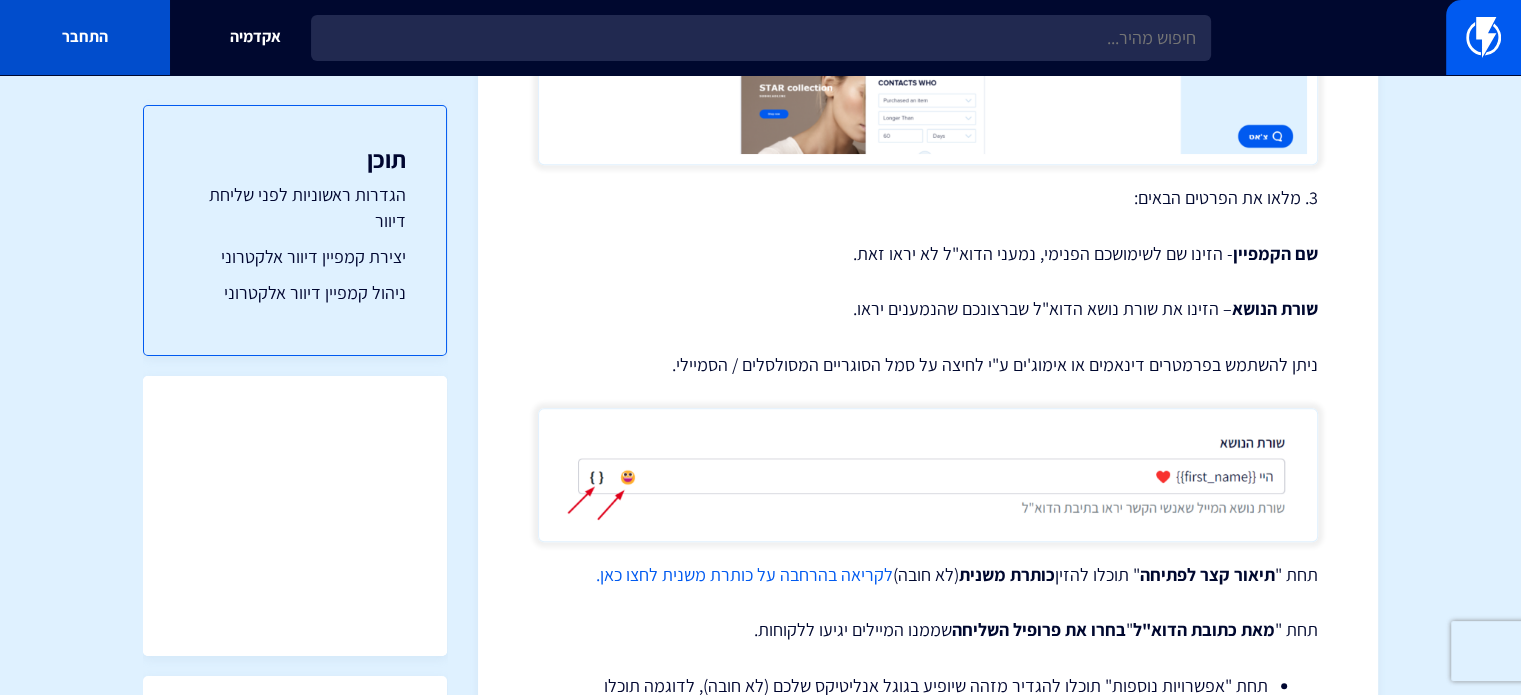 click on "התחבר" at bounding box center [85, 37] 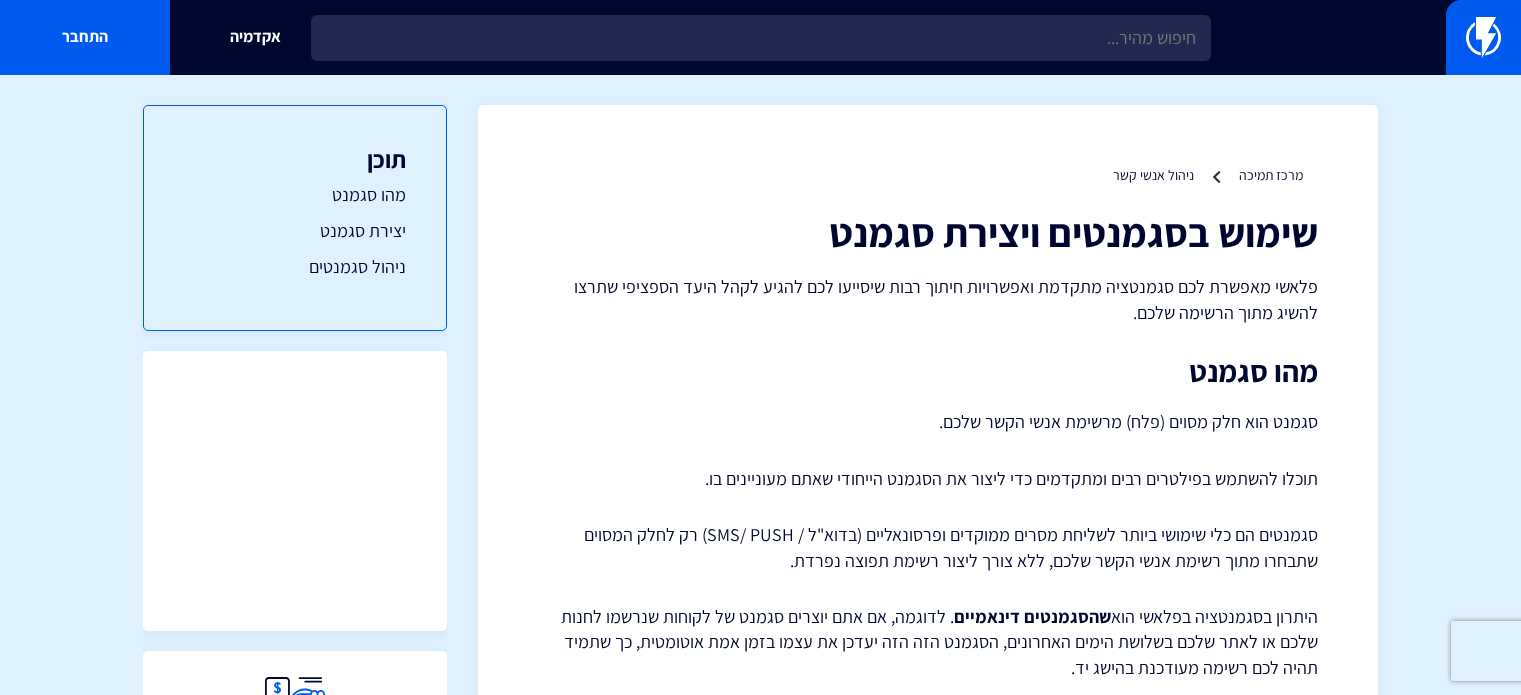 scroll, scrollTop: 0, scrollLeft: 0, axis: both 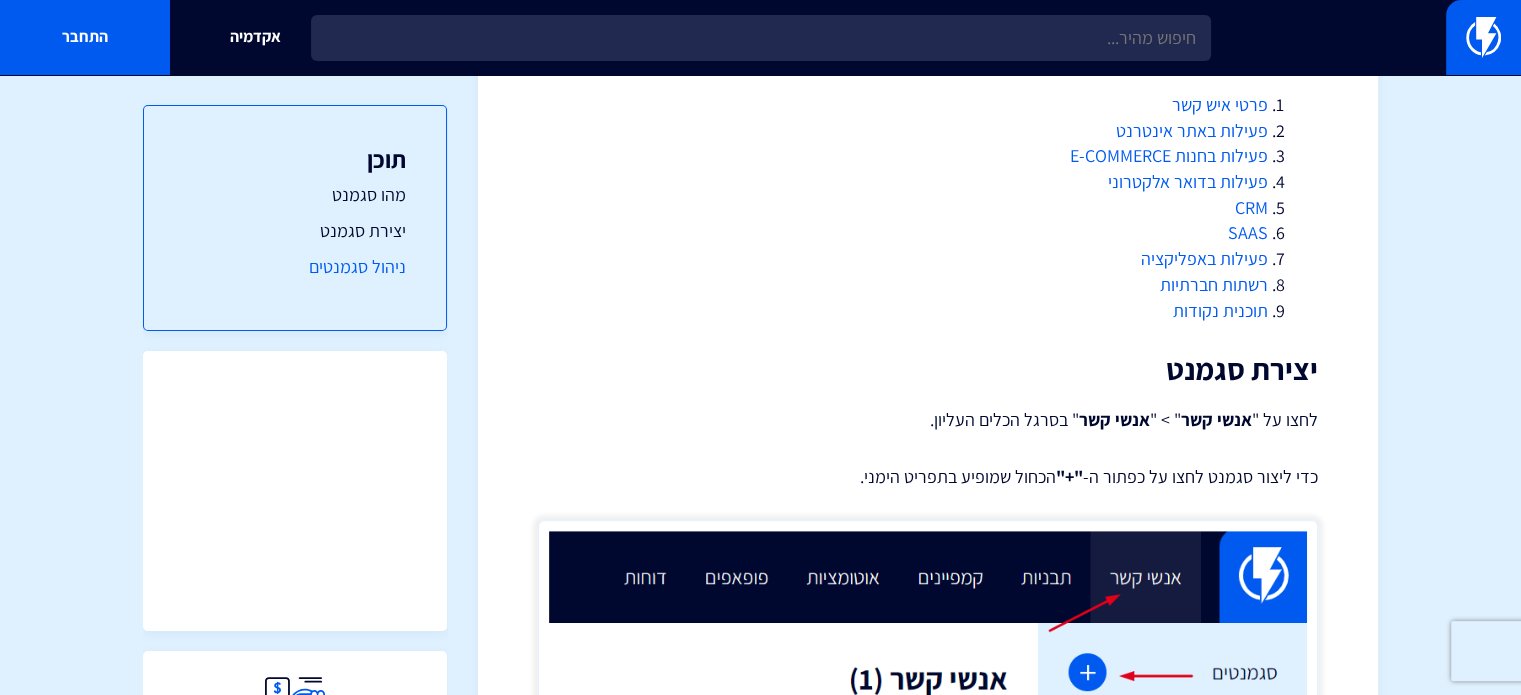 click on "ניהול סגמנטים" at bounding box center [295, 267] 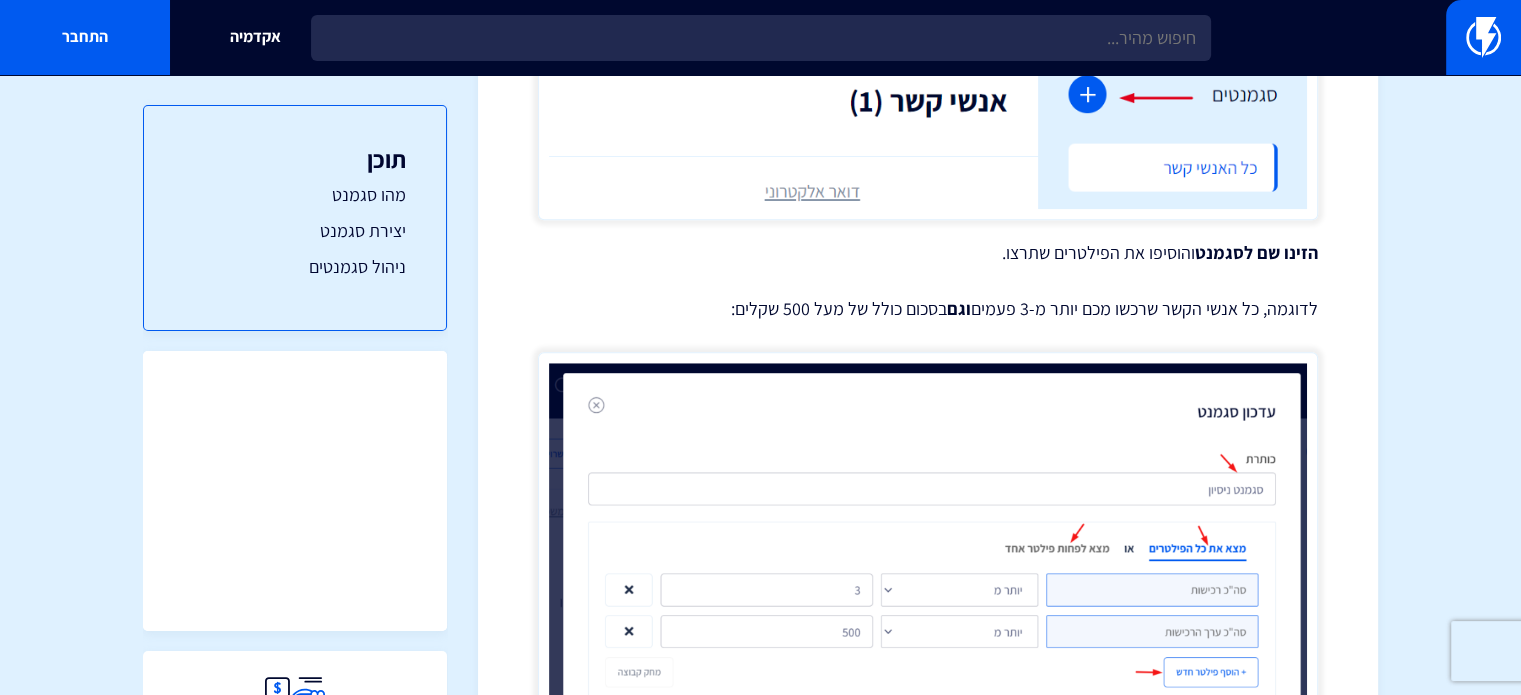scroll, scrollTop: 1448, scrollLeft: 0, axis: vertical 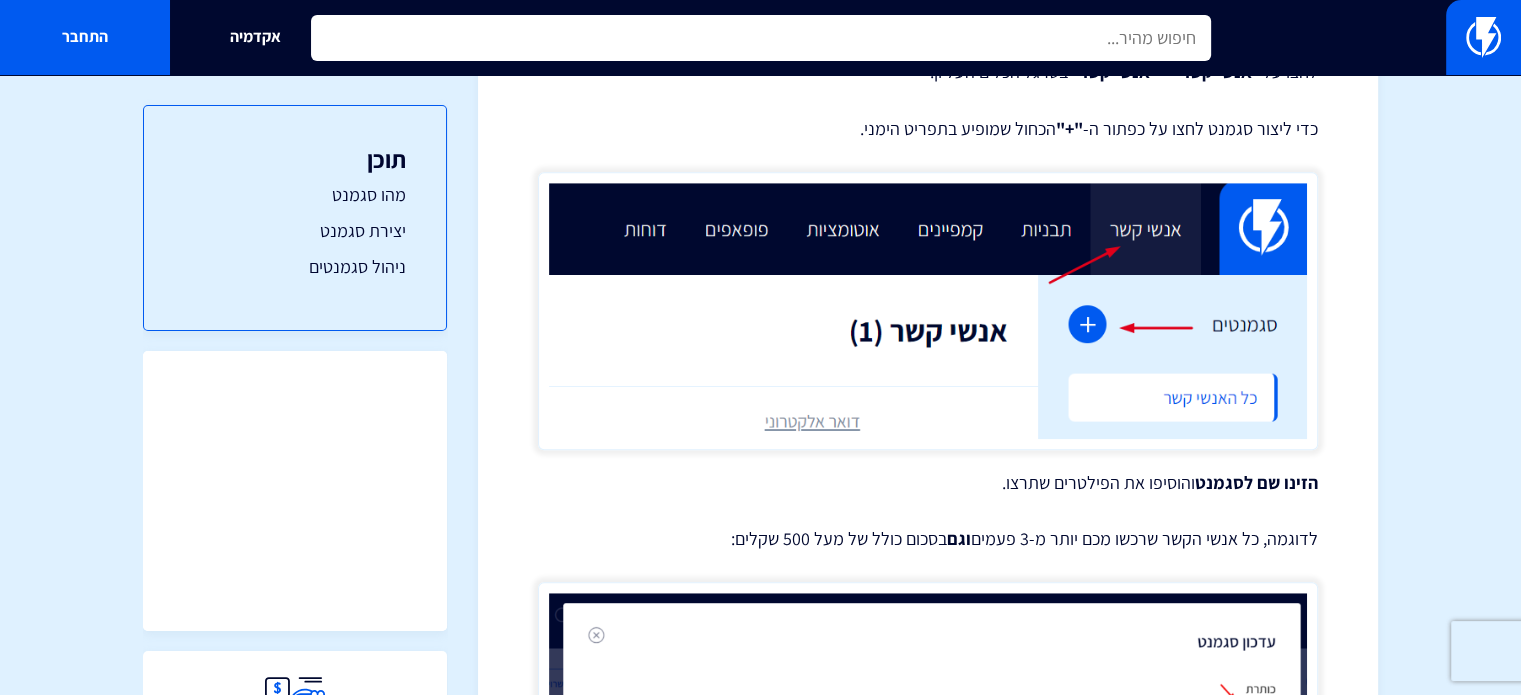 click at bounding box center [761, 38] 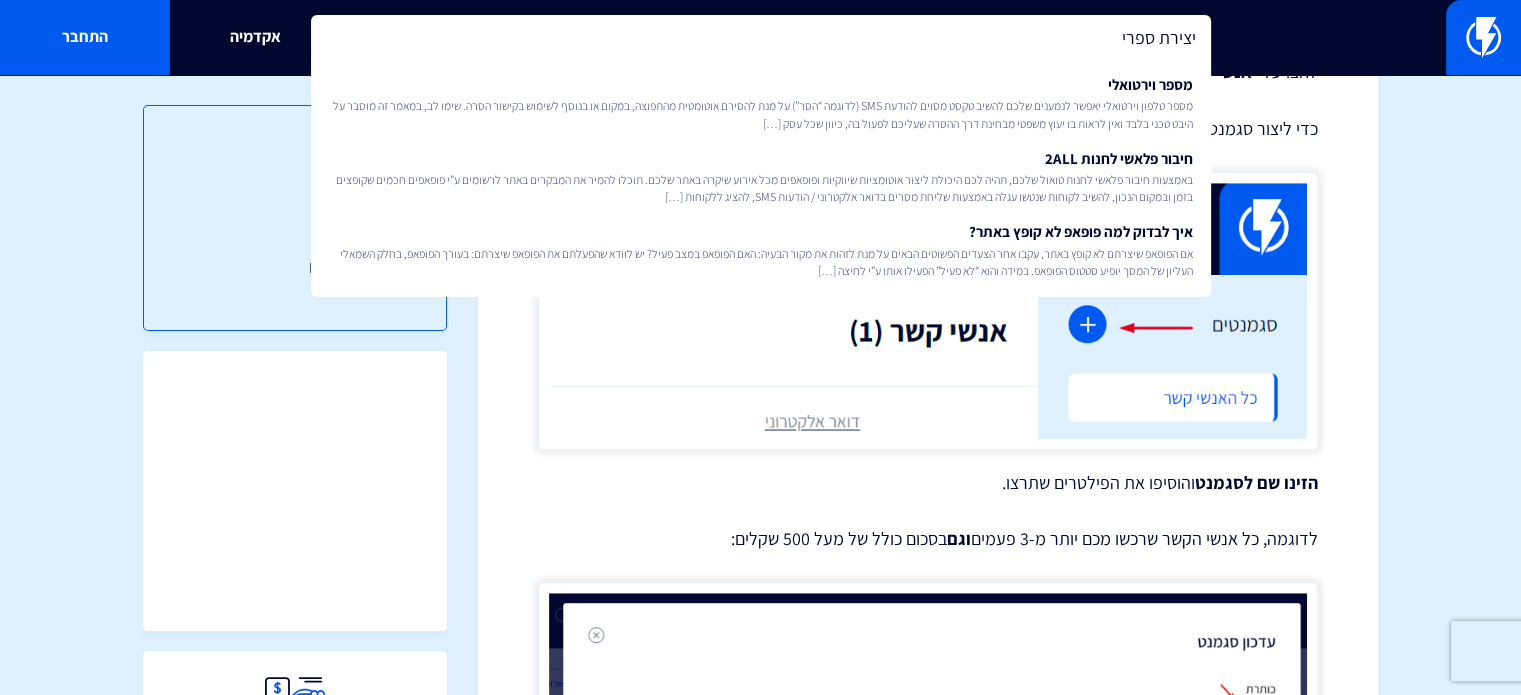 type on "יצירת ספריה" 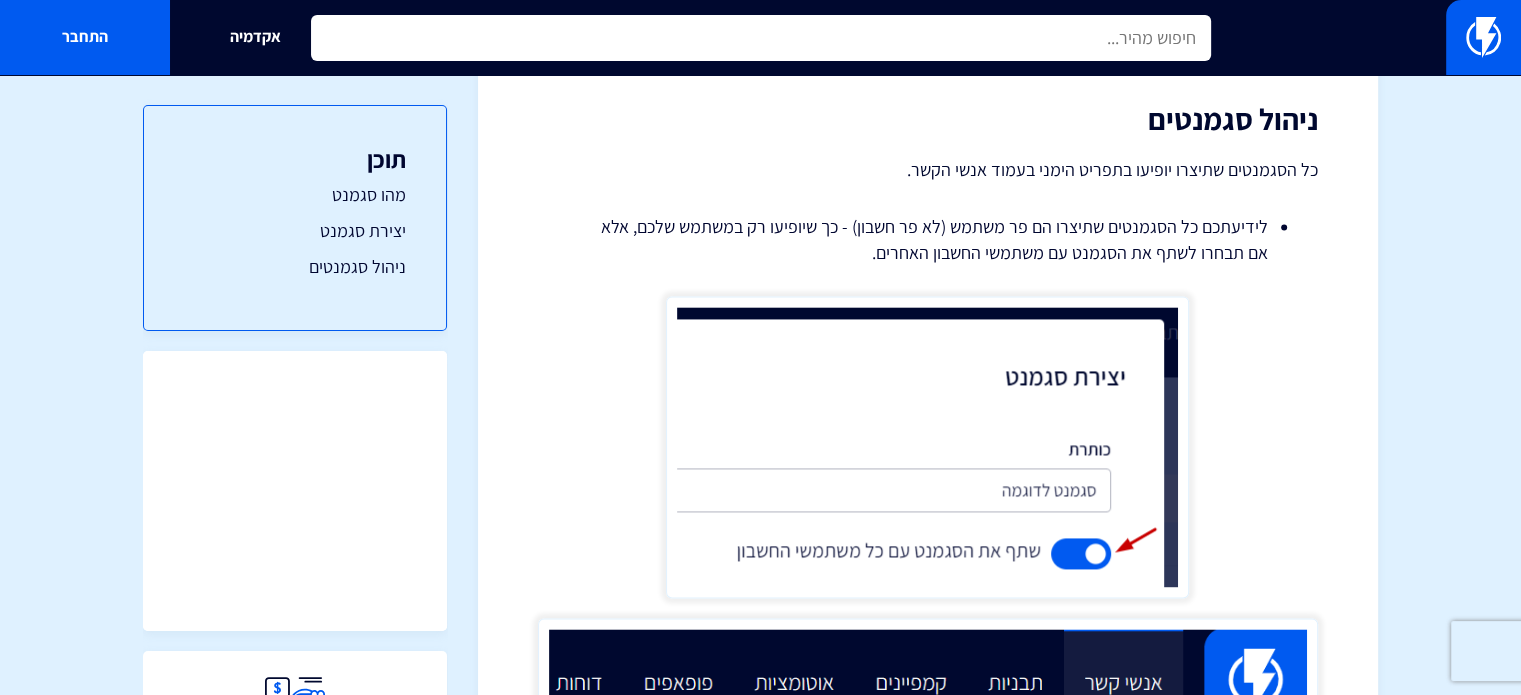 scroll, scrollTop: 1948, scrollLeft: 0, axis: vertical 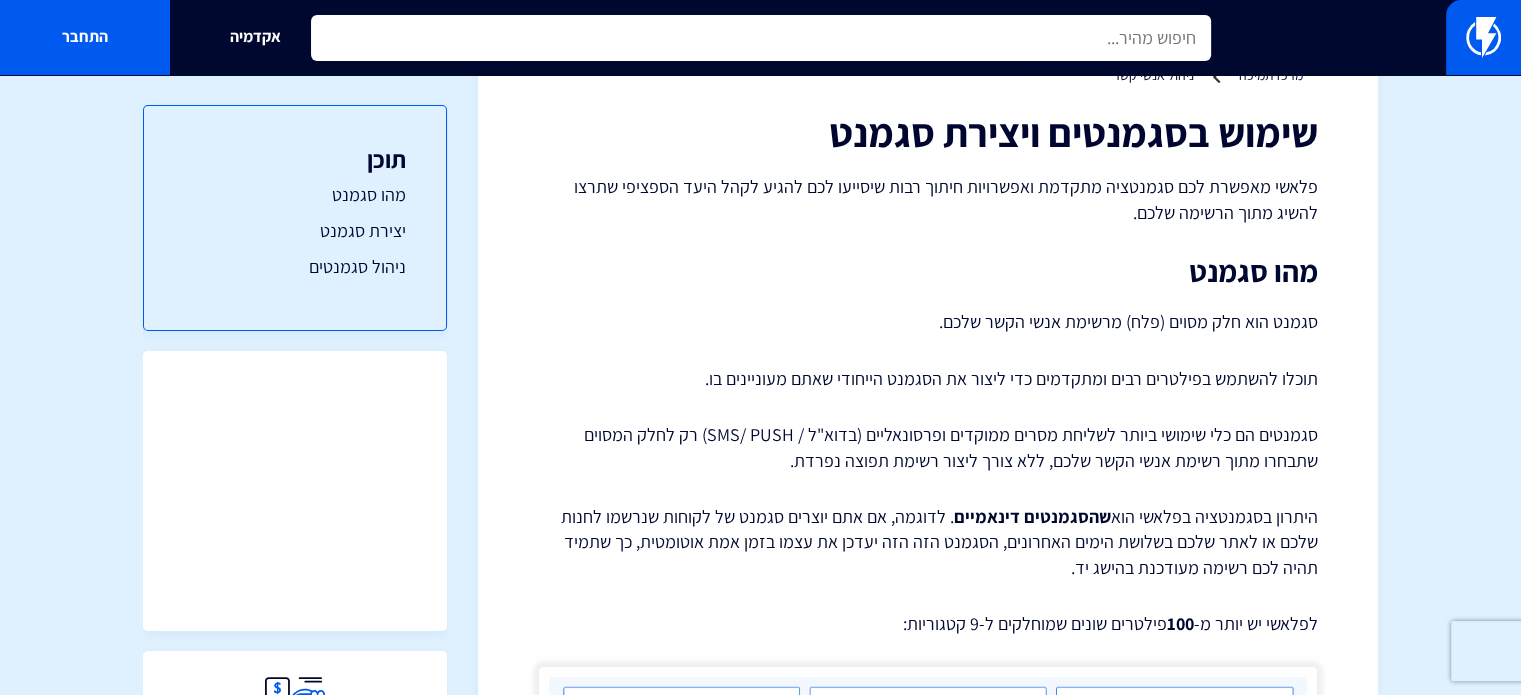 click at bounding box center (761, 38) 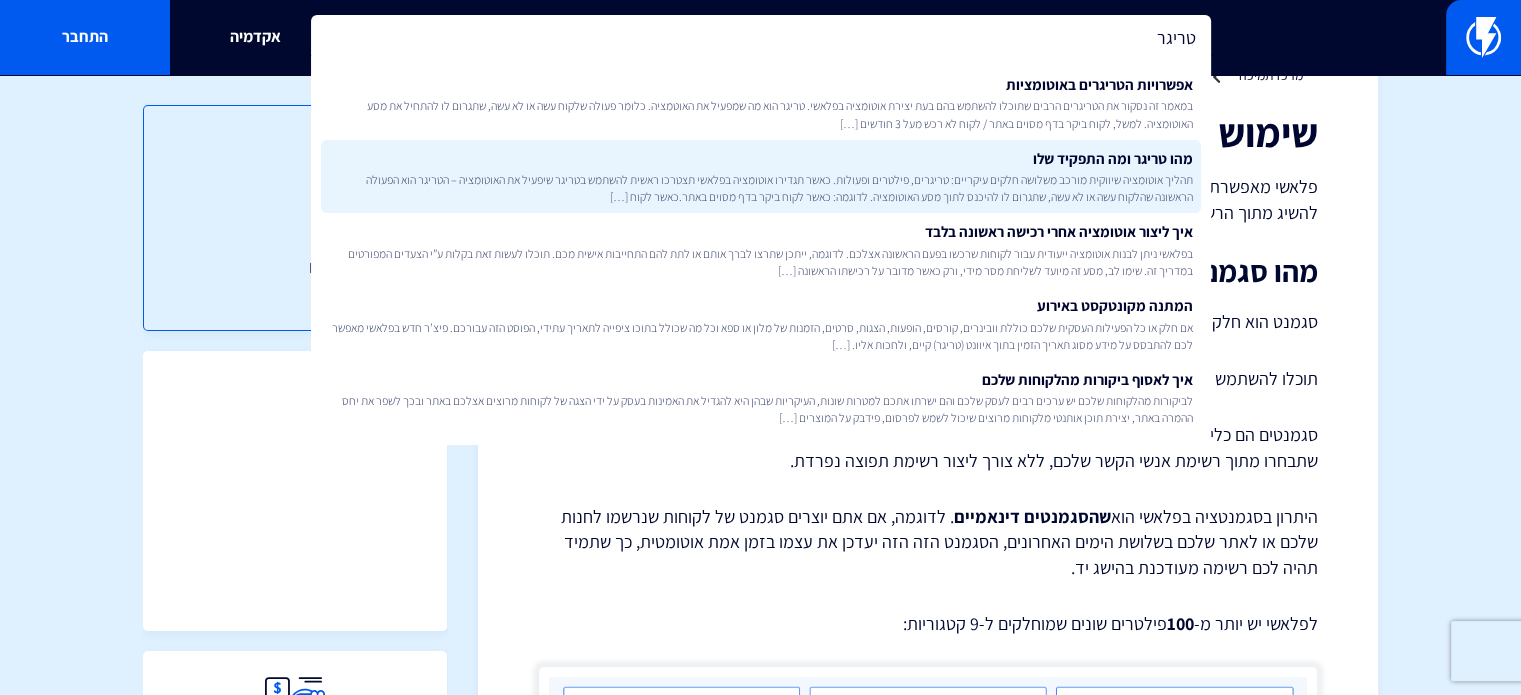 type on "טריגר" 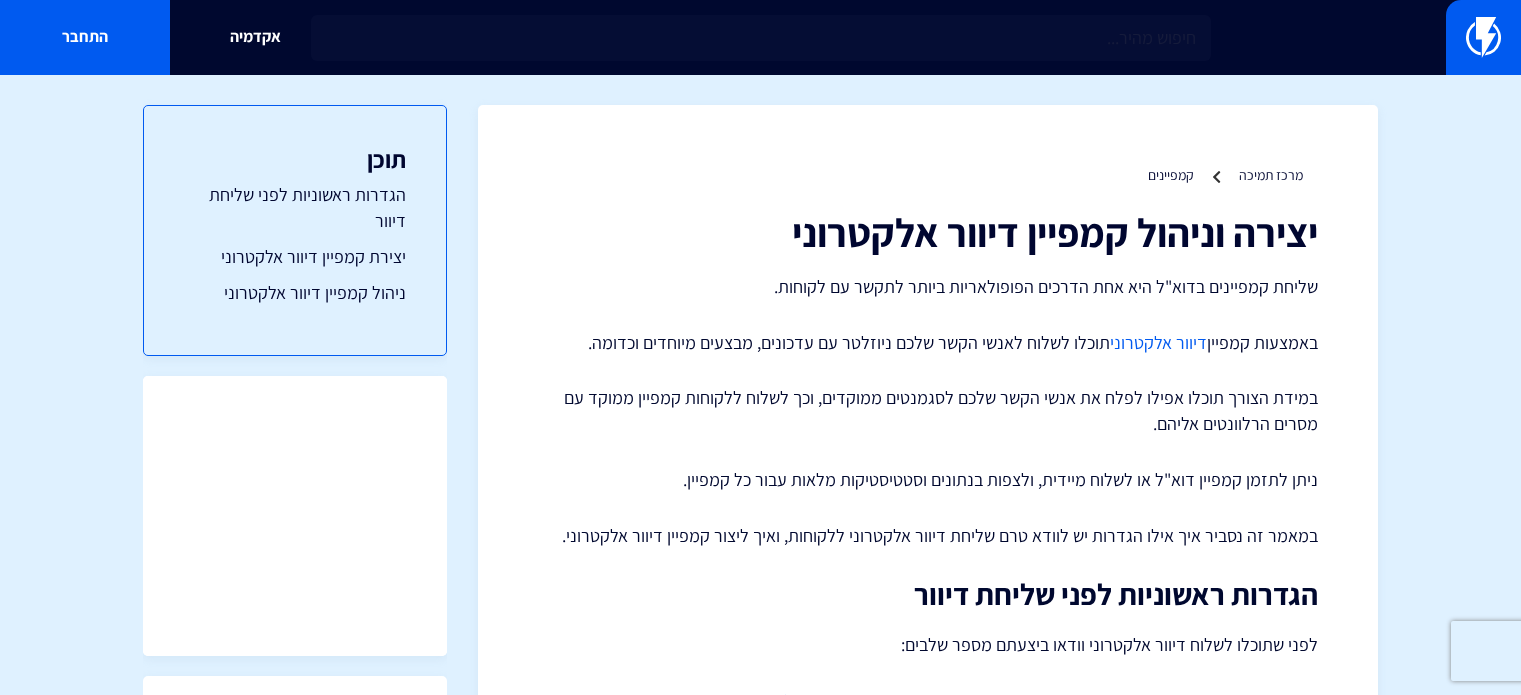 scroll, scrollTop: 1400, scrollLeft: 0, axis: vertical 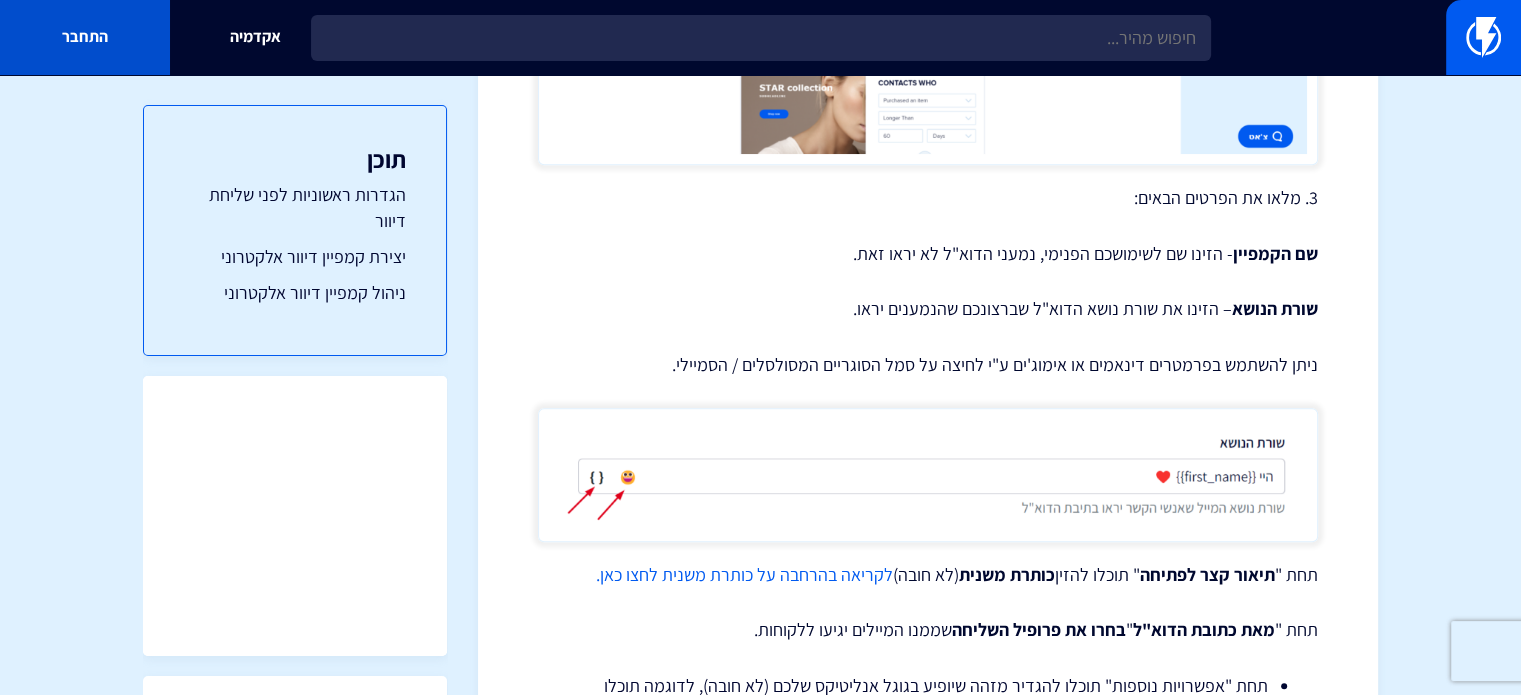 click on "התחבר" at bounding box center (85, 37) 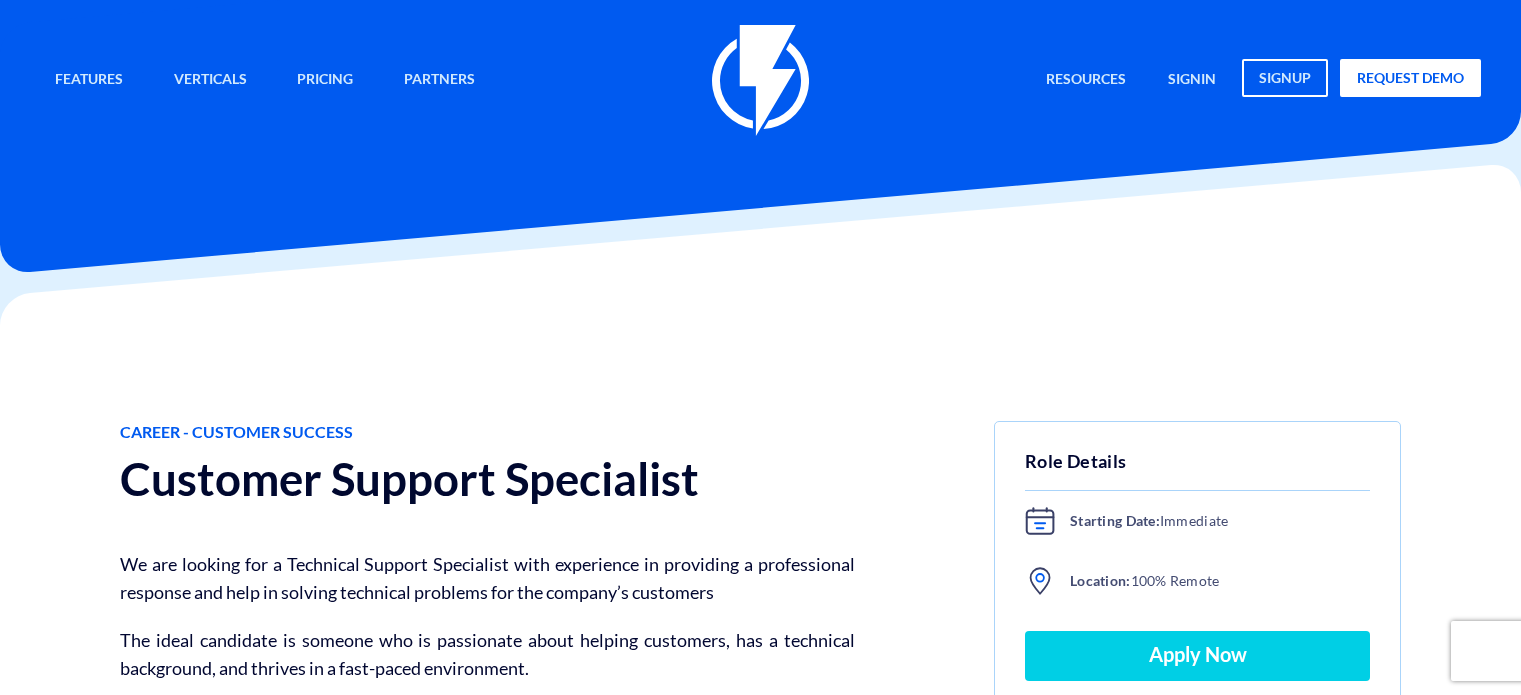 scroll, scrollTop: 254, scrollLeft: 0, axis: vertical 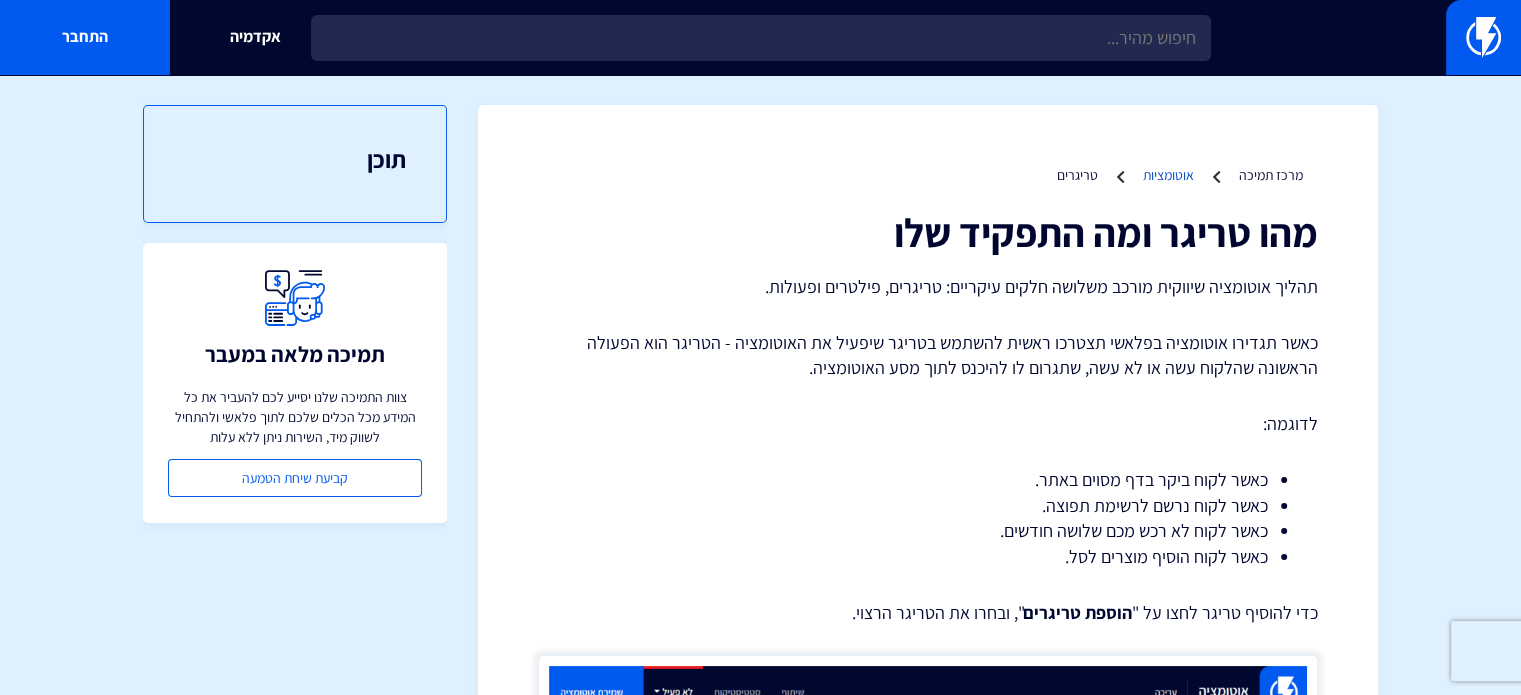 click on "אוטומציות" at bounding box center (1168, 175) 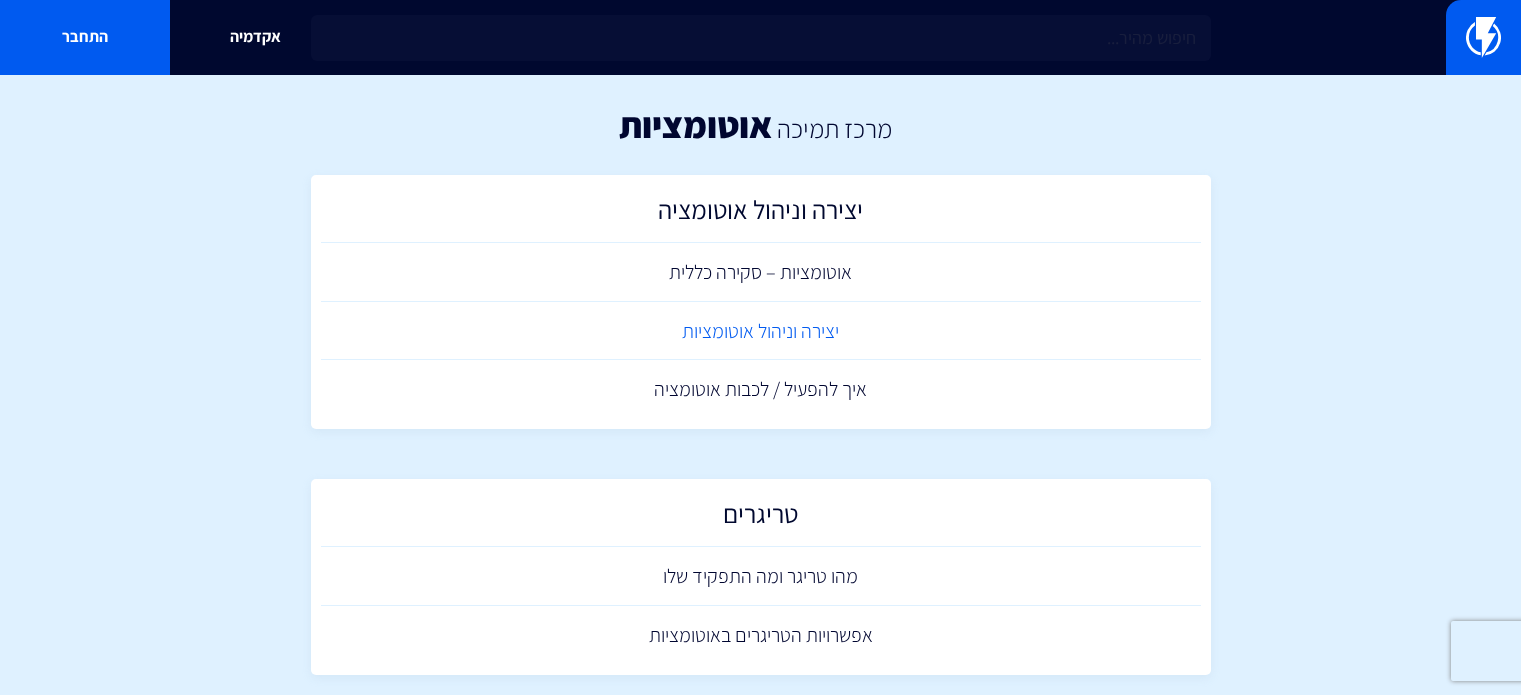 scroll, scrollTop: 0, scrollLeft: 0, axis: both 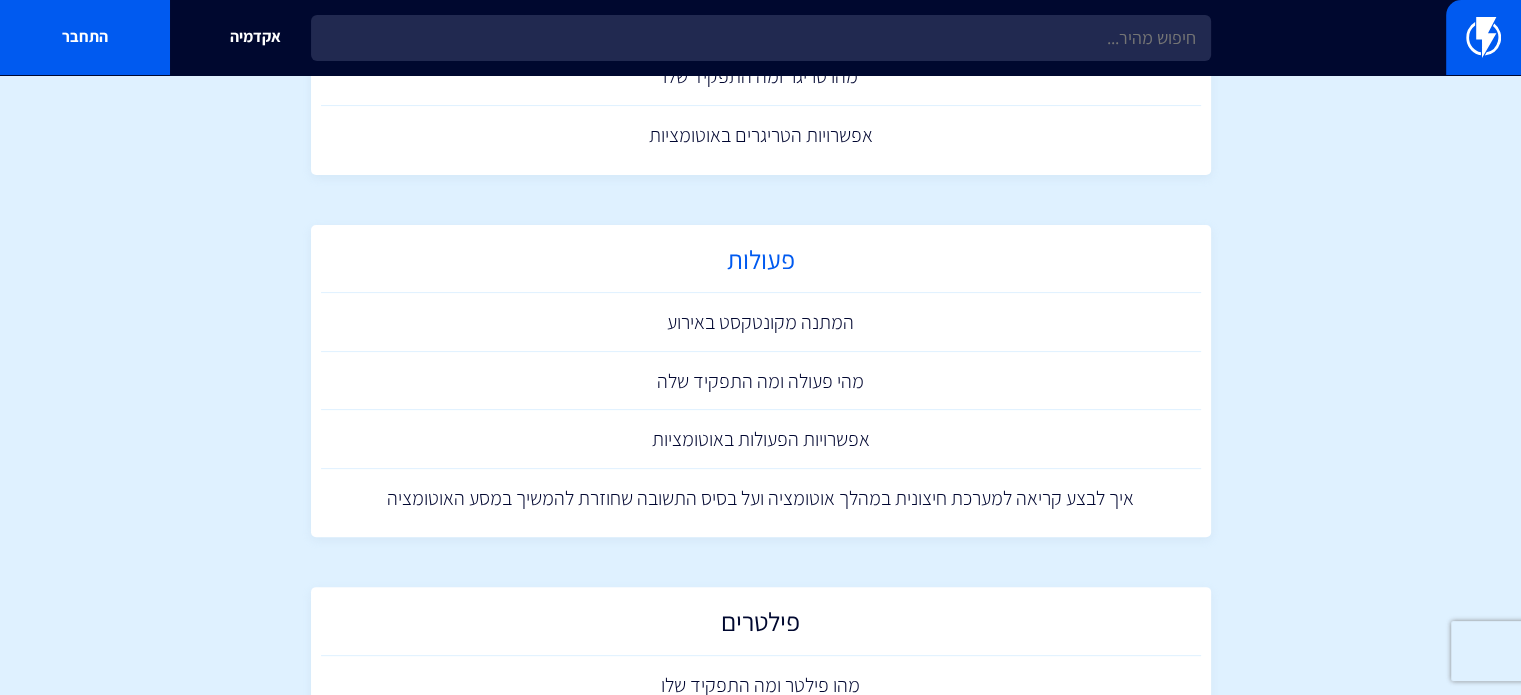 click on "פעולות" at bounding box center (761, 264) 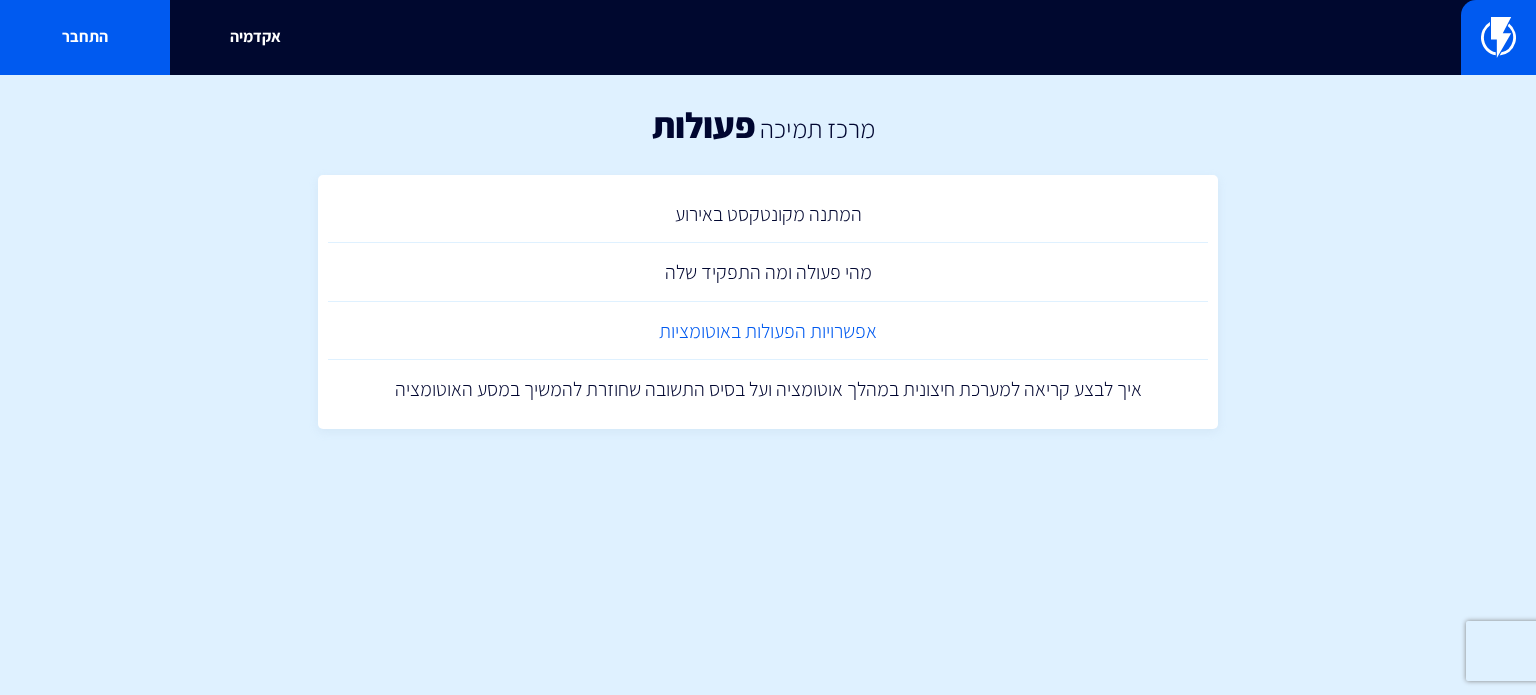 scroll, scrollTop: 0, scrollLeft: 0, axis: both 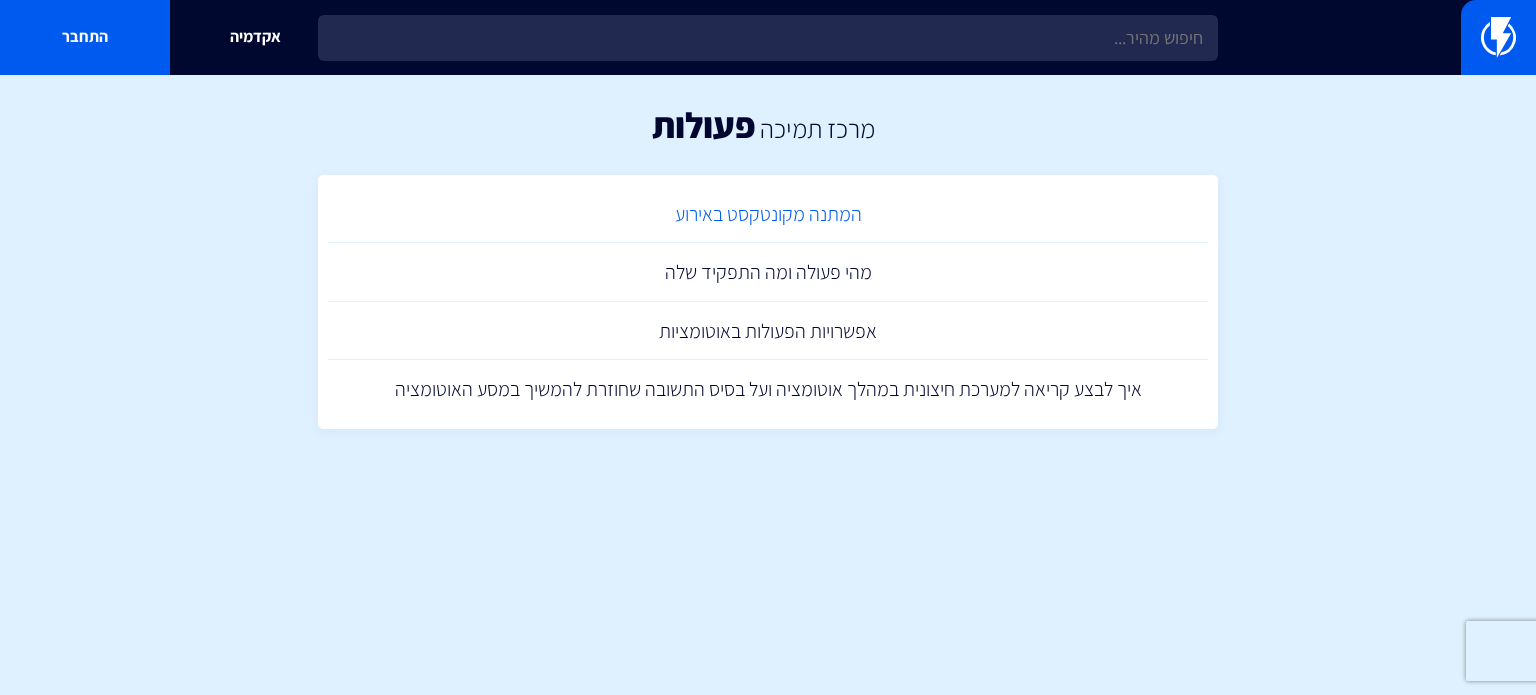 click on "המתנה מקונטקסט באירוע" at bounding box center (768, 214) 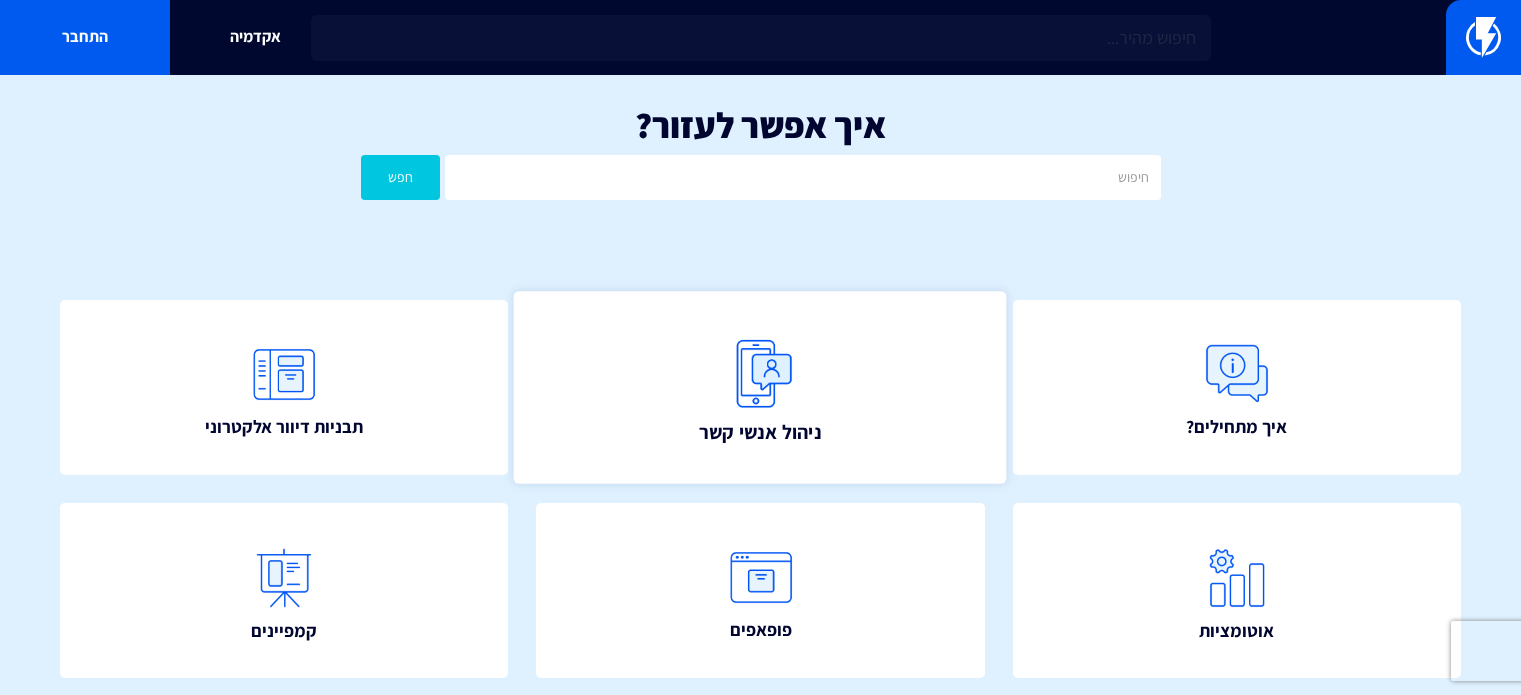 scroll, scrollTop: 0, scrollLeft: 0, axis: both 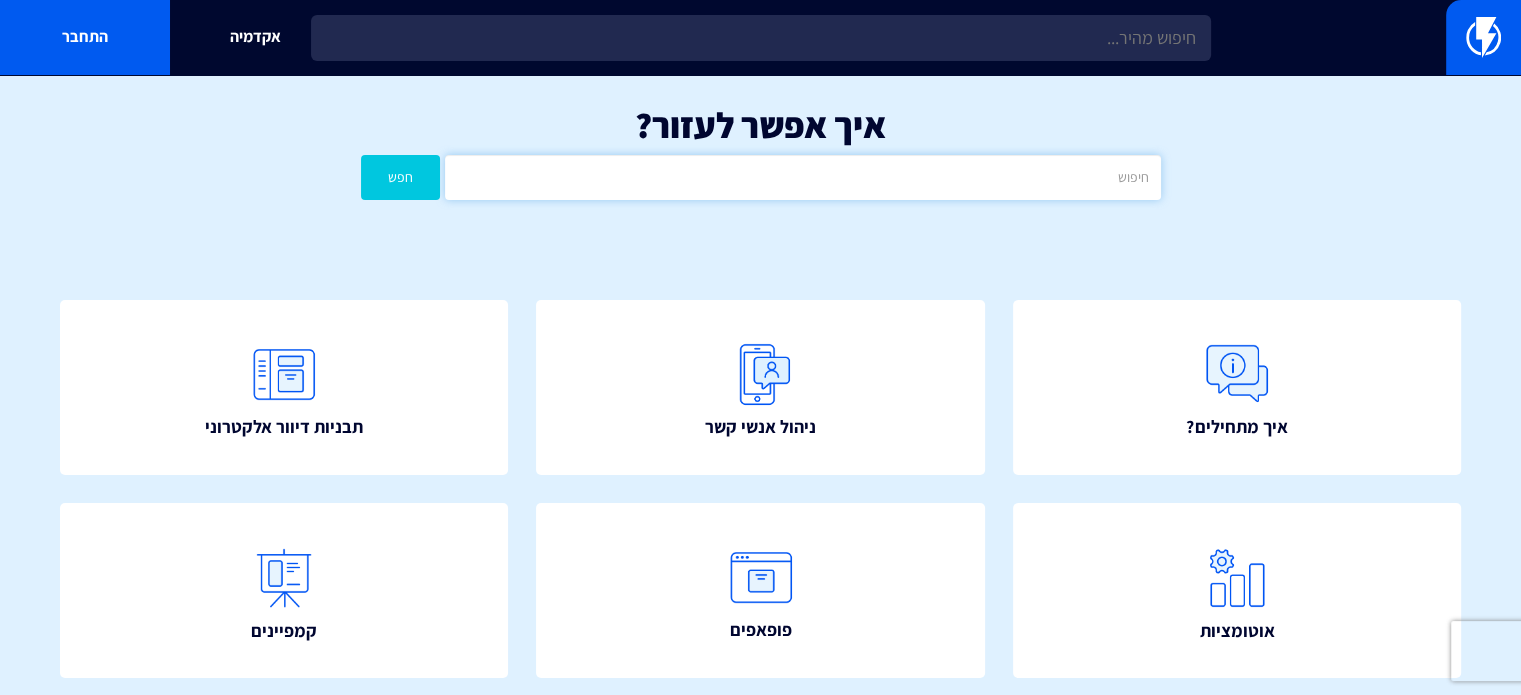 click at bounding box center [802, 177] 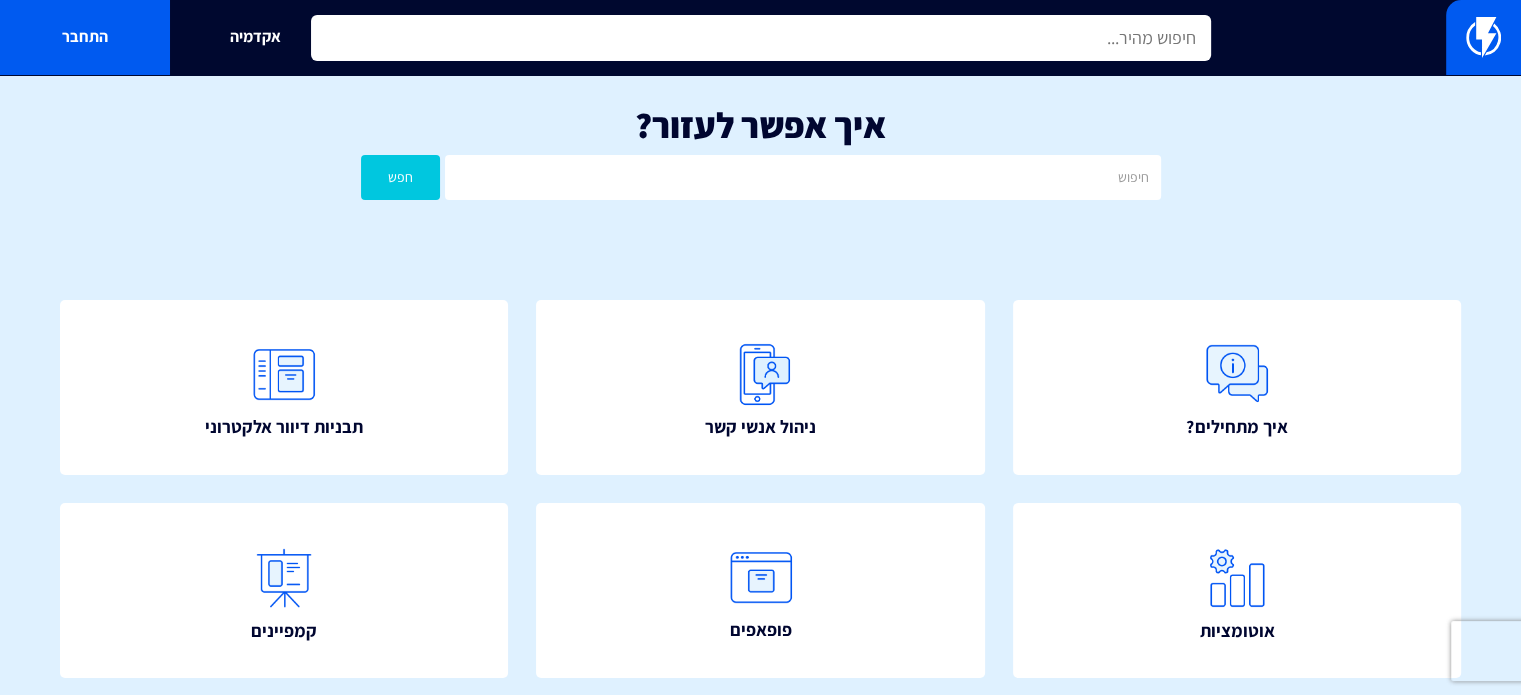 click at bounding box center [761, 38] 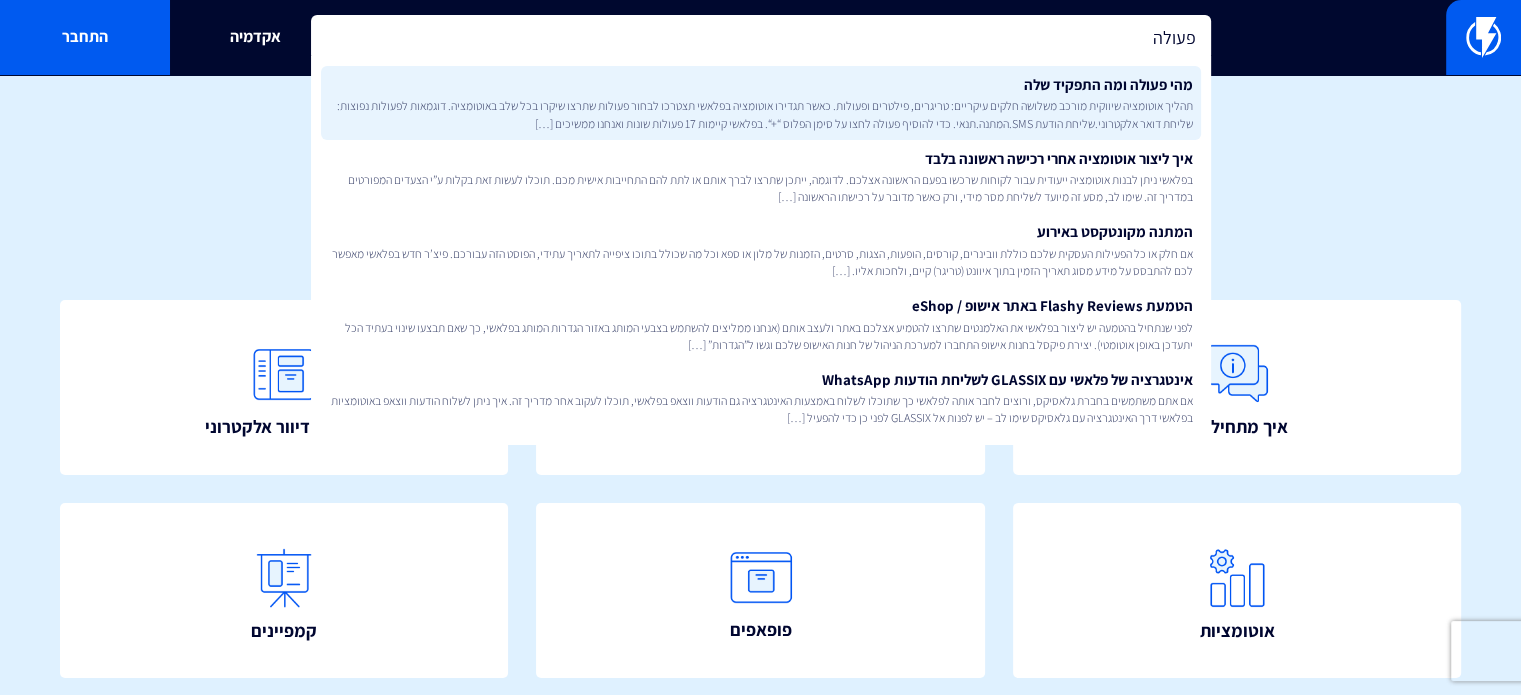 type on "פעולה" 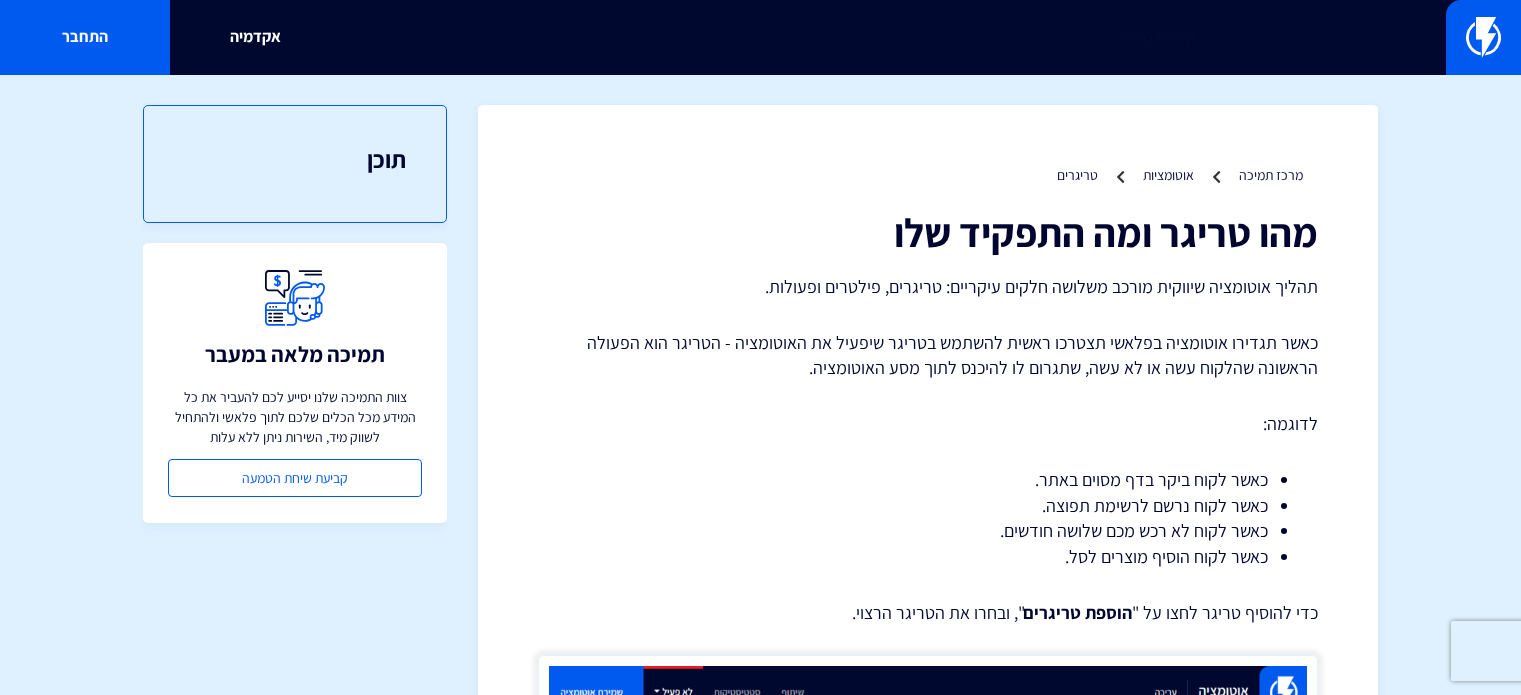 scroll, scrollTop: 0, scrollLeft: 0, axis: both 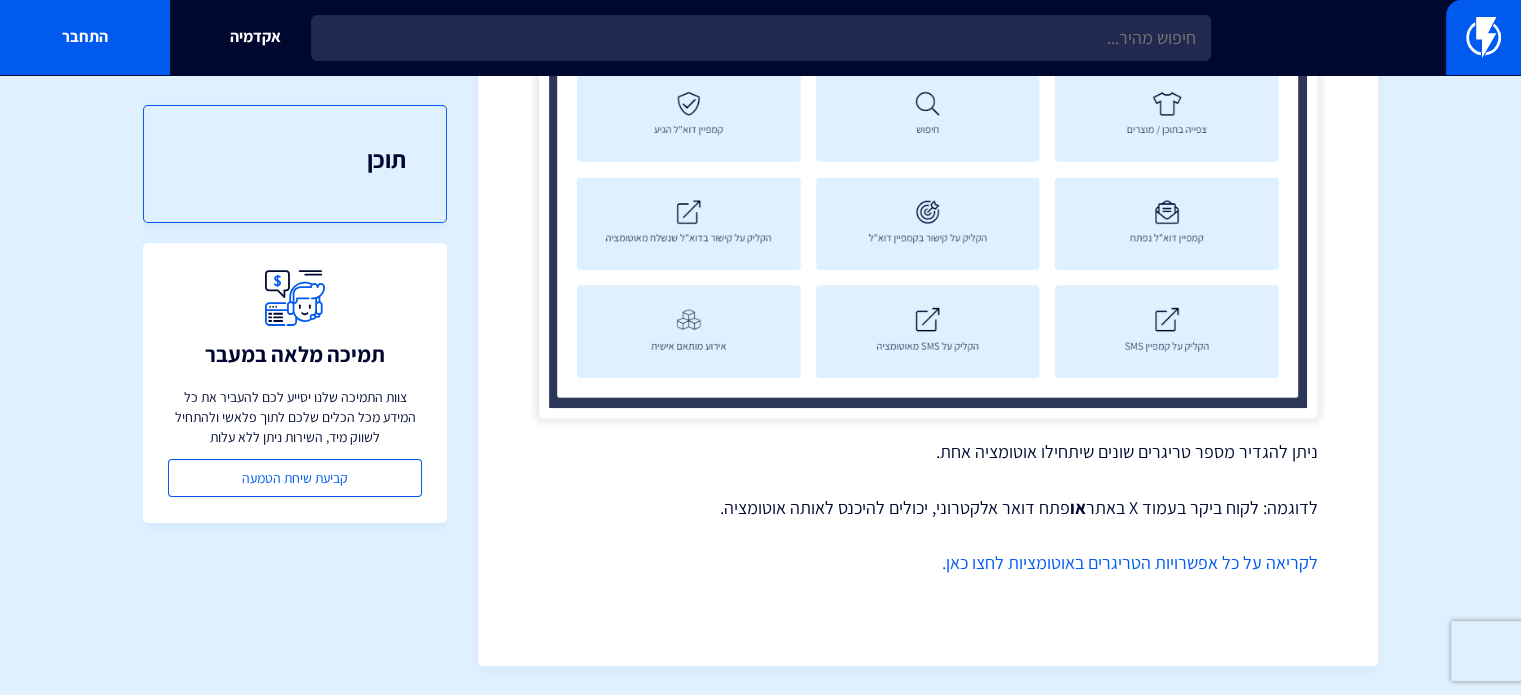 click on "לקריאה על כל אפשרויות הטריגרים באוטומציות לחצו כאן." at bounding box center (1130, 562) 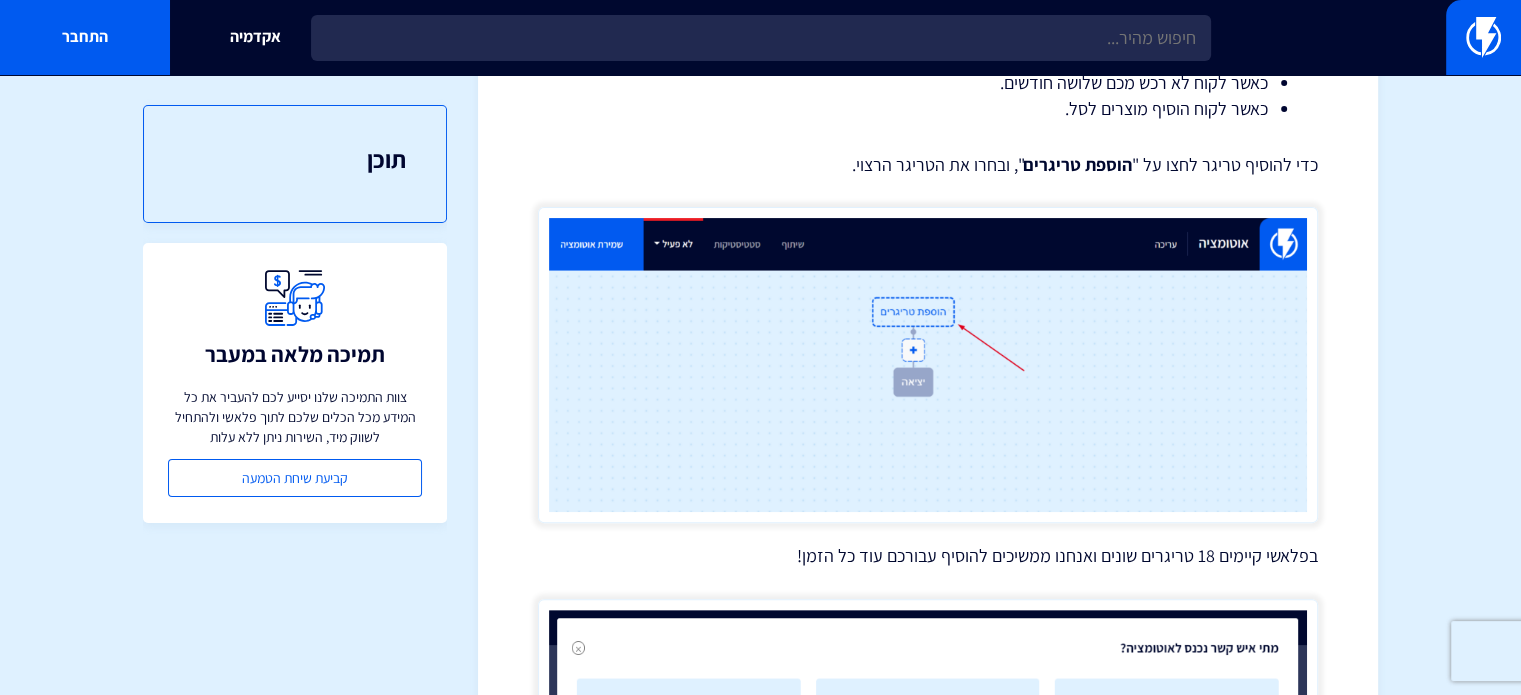 scroll, scrollTop: 0, scrollLeft: 0, axis: both 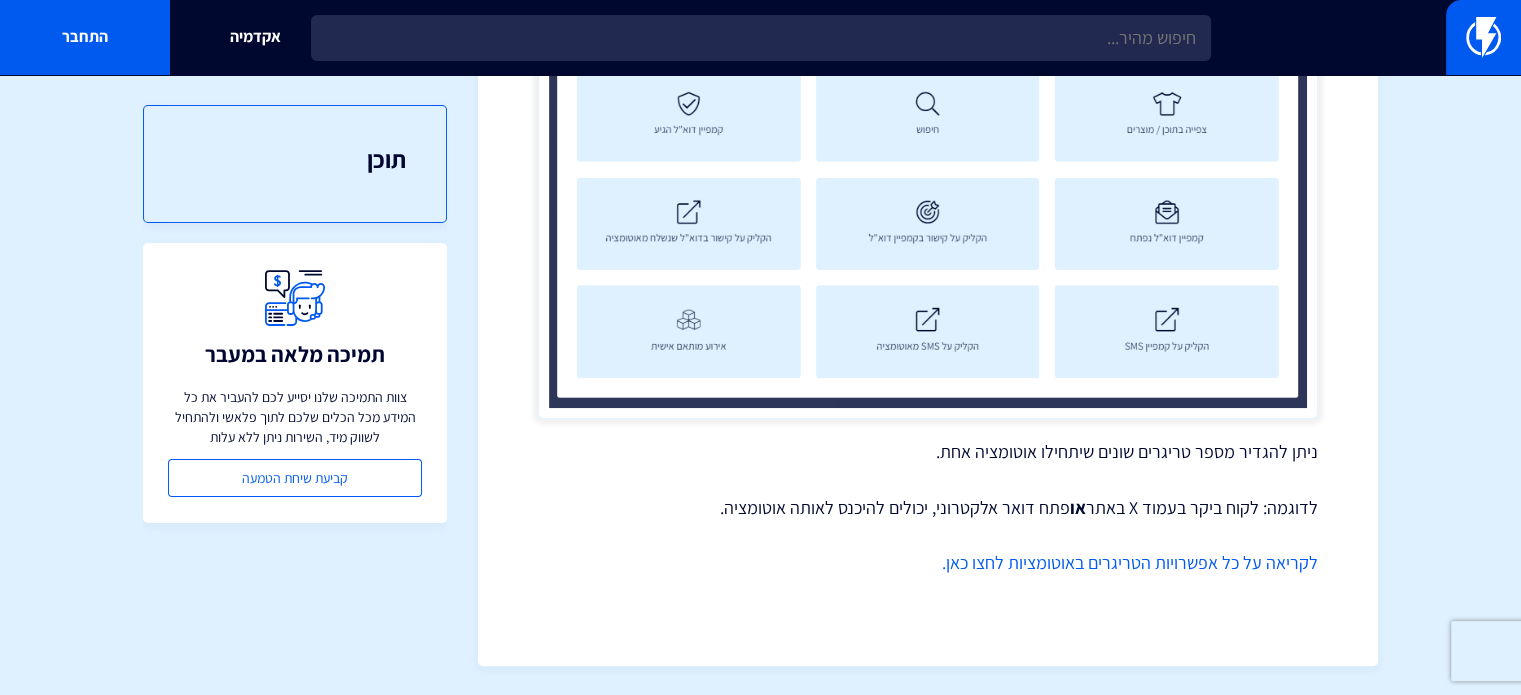 click on "לקריאה על כל אפשרויות הטריגרים באוטומציות לחצו כאן." at bounding box center (1130, 562) 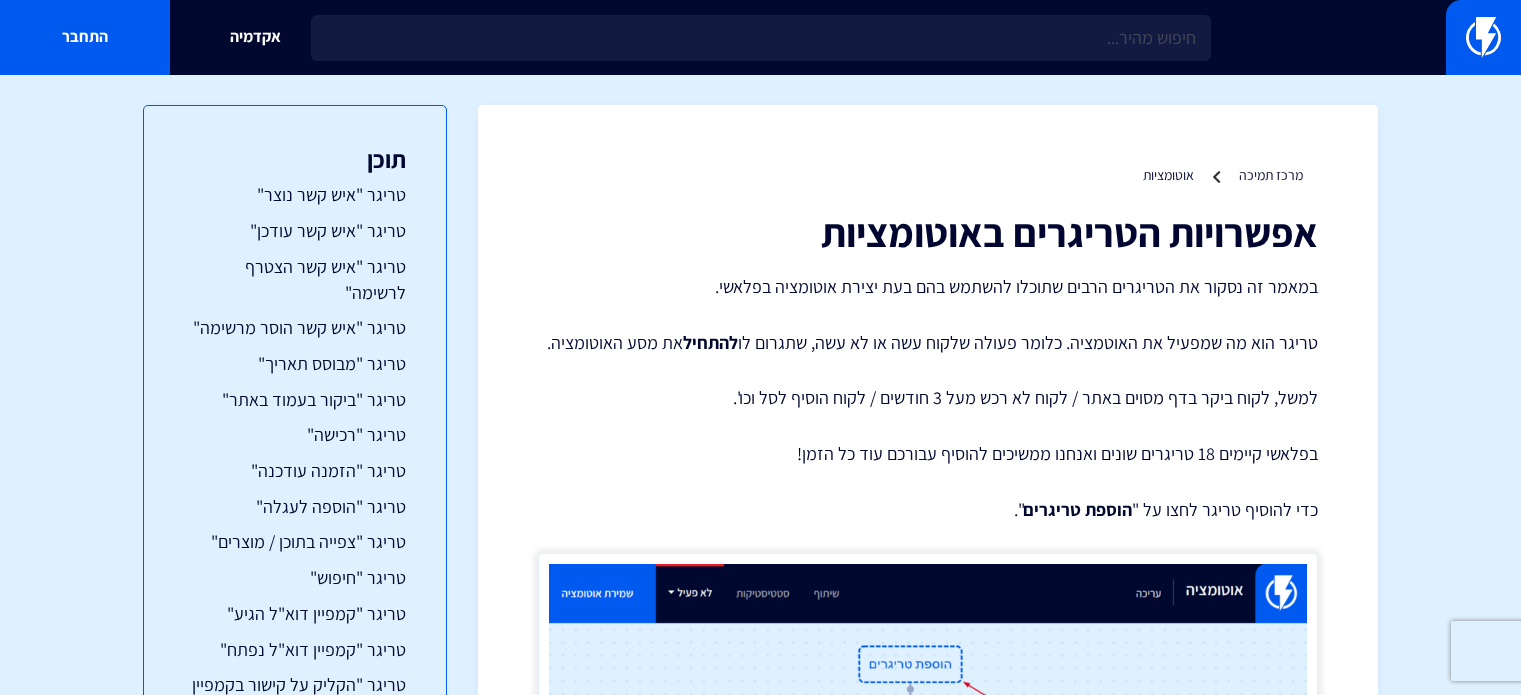 scroll, scrollTop: 657, scrollLeft: 0, axis: vertical 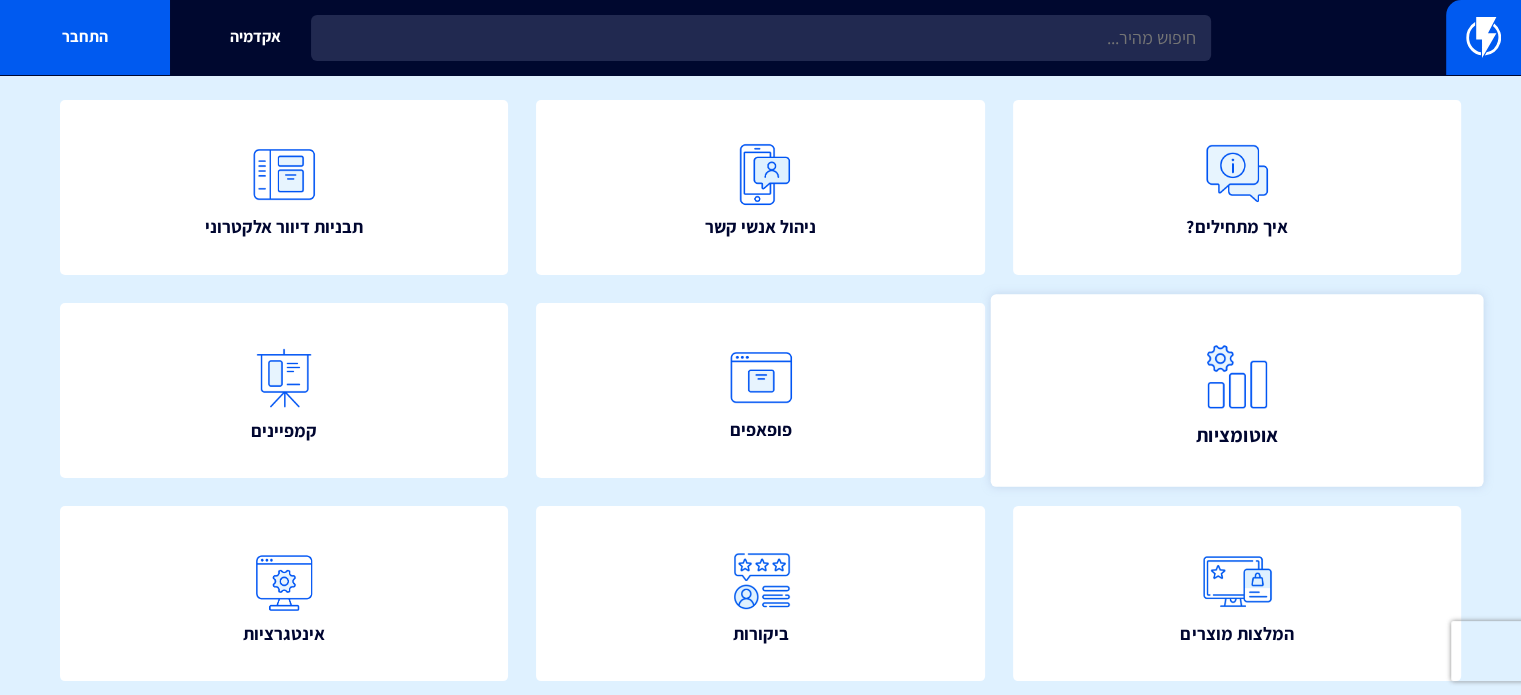 click on "אוטומציות" at bounding box center [1236, 390] 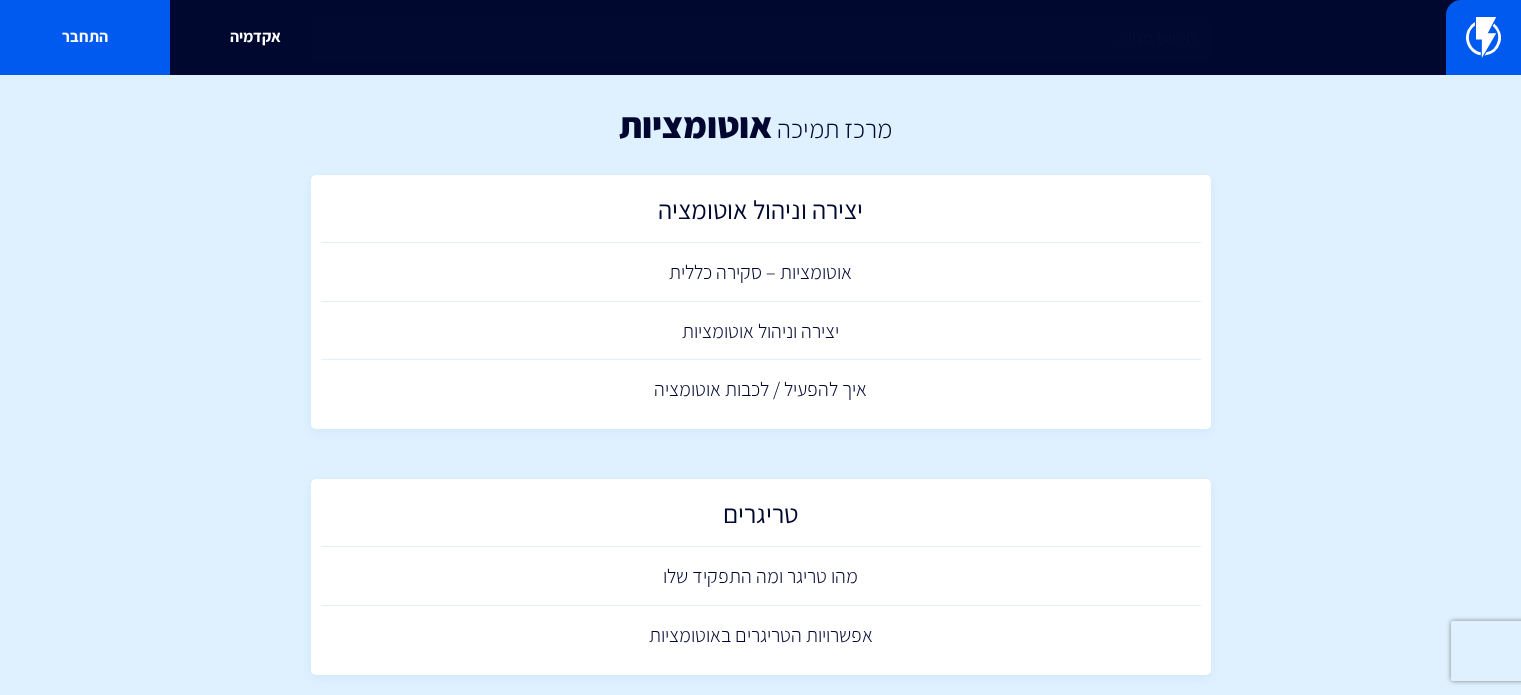 scroll, scrollTop: 0, scrollLeft: 0, axis: both 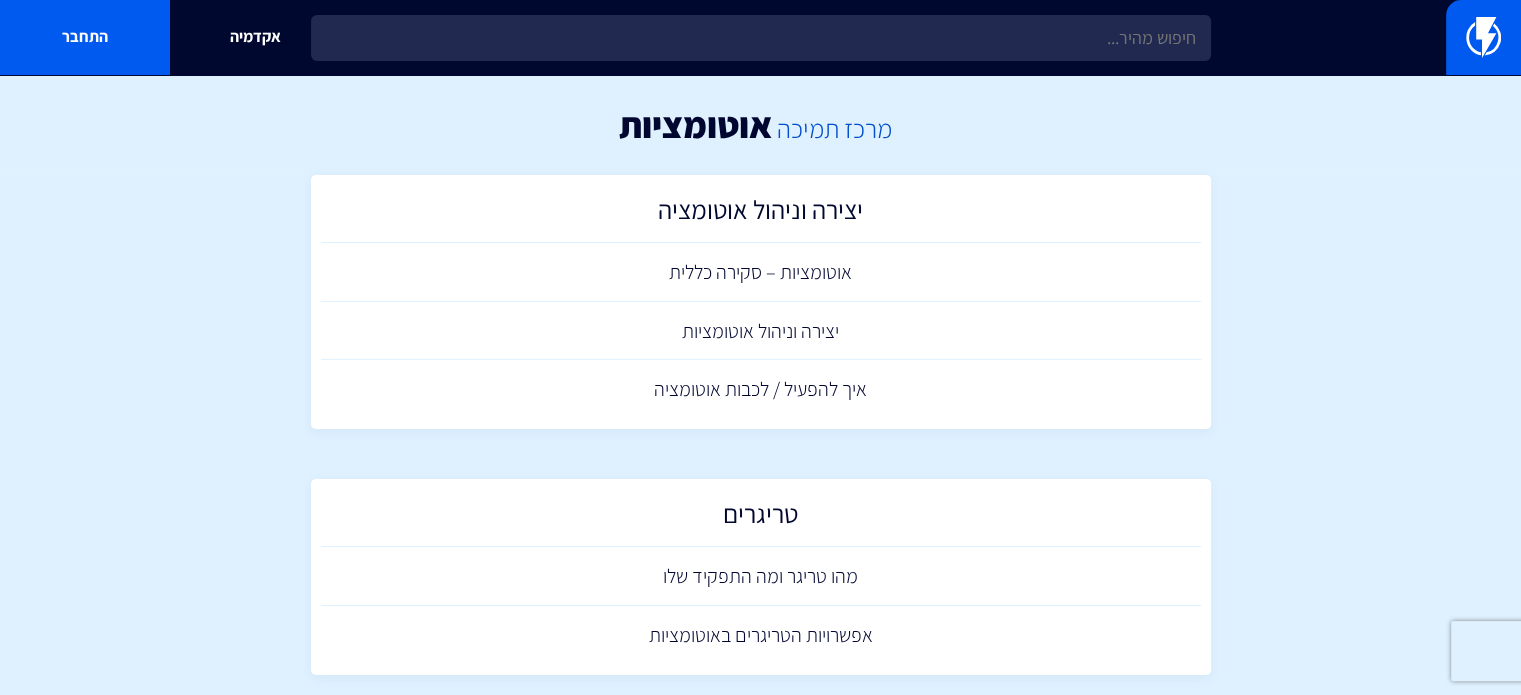 click on "מרכז תמיכה" at bounding box center (834, 128) 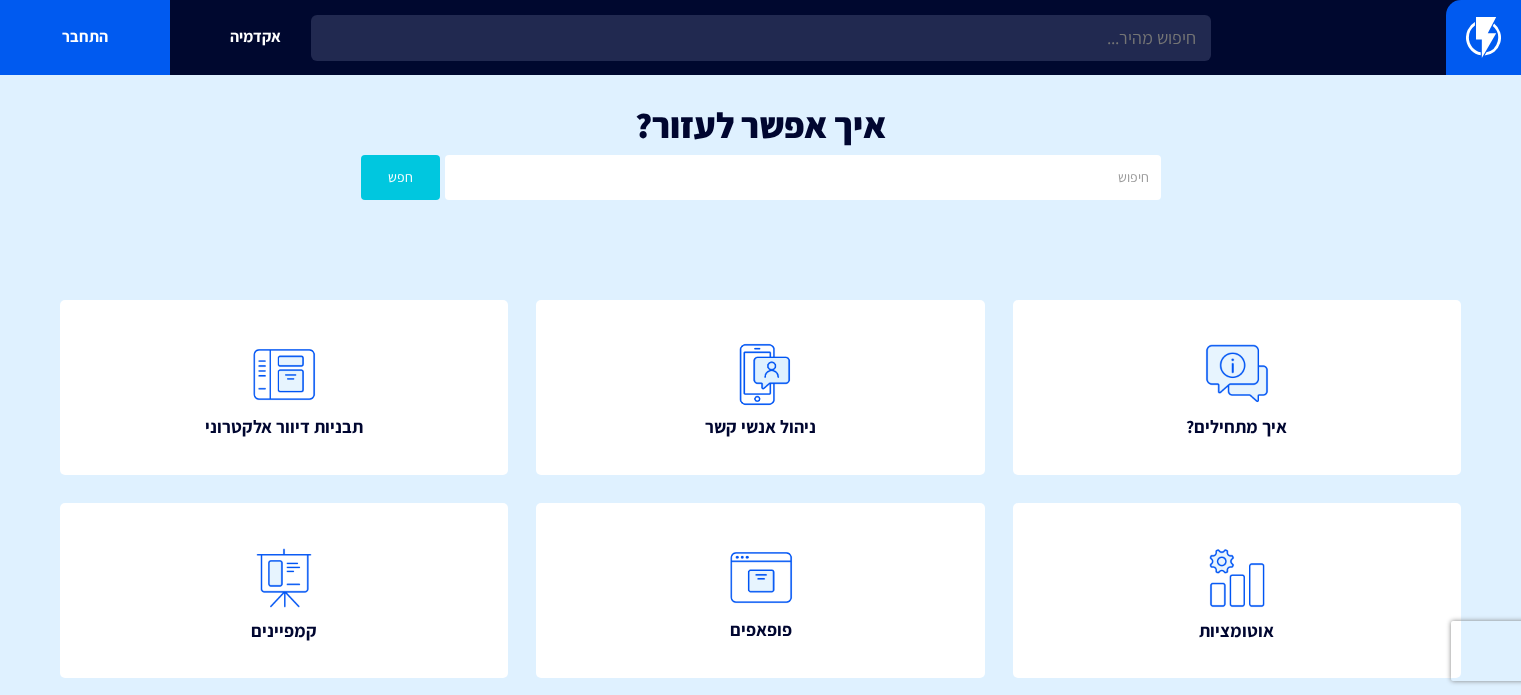 scroll, scrollTop: 0, scrollLeft: 0, axis: both 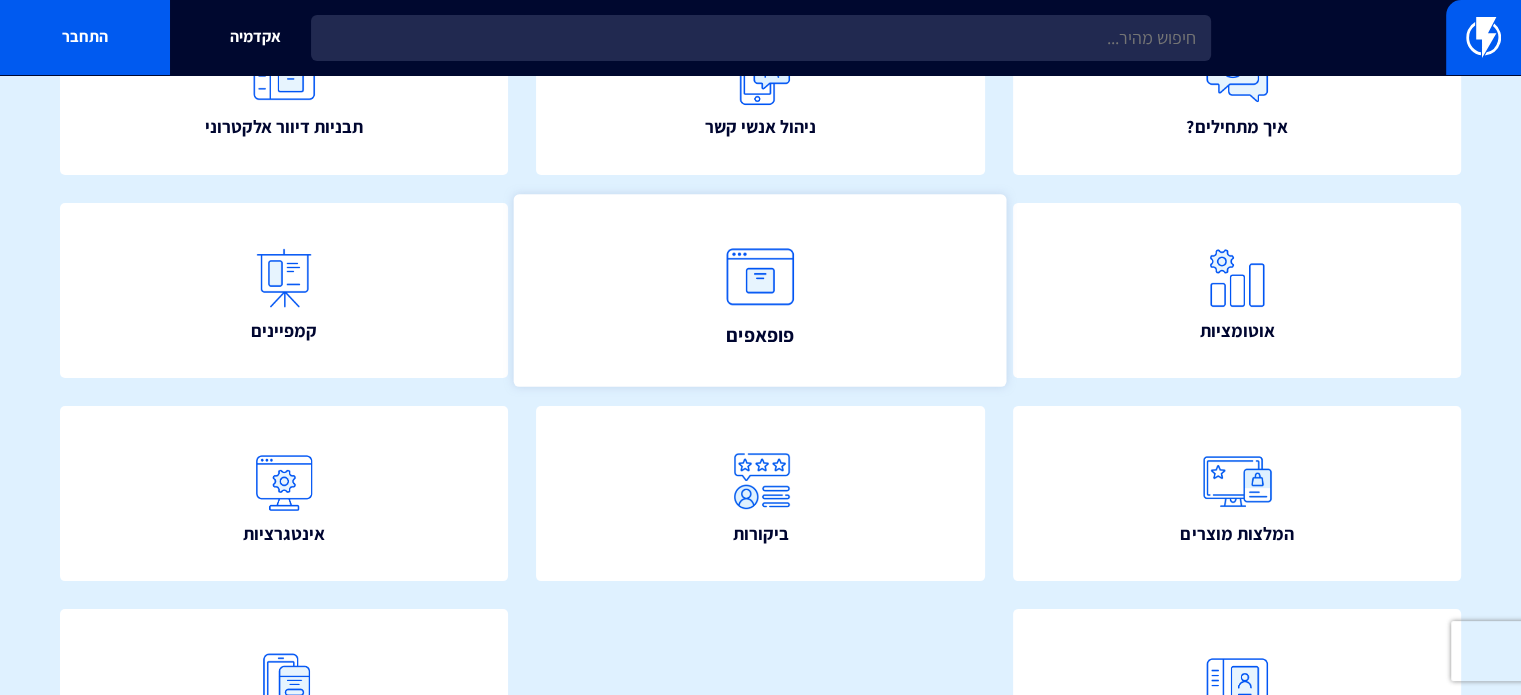 click on "פופאפים" at bounding box center [760, 290] 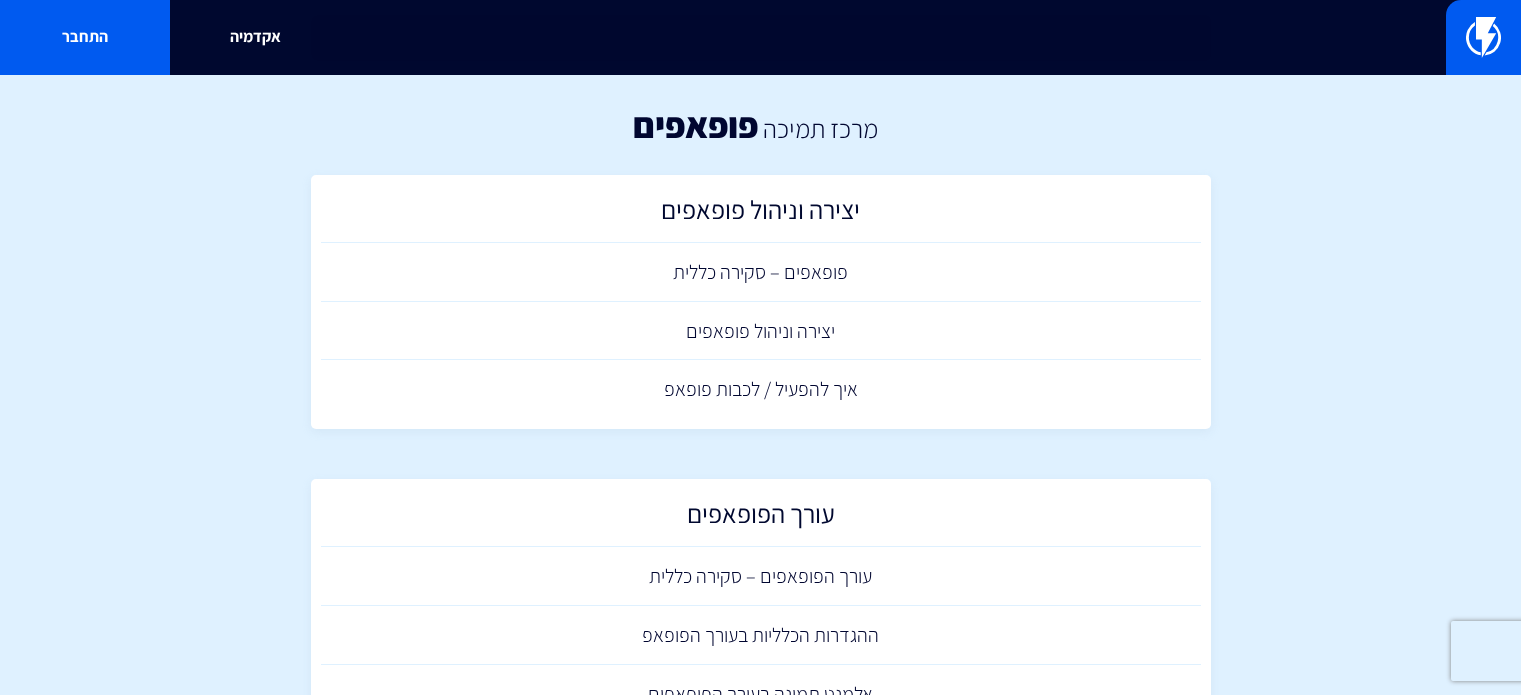 scroll, scrollTop: 0, scrollLeft: 0, axis: both 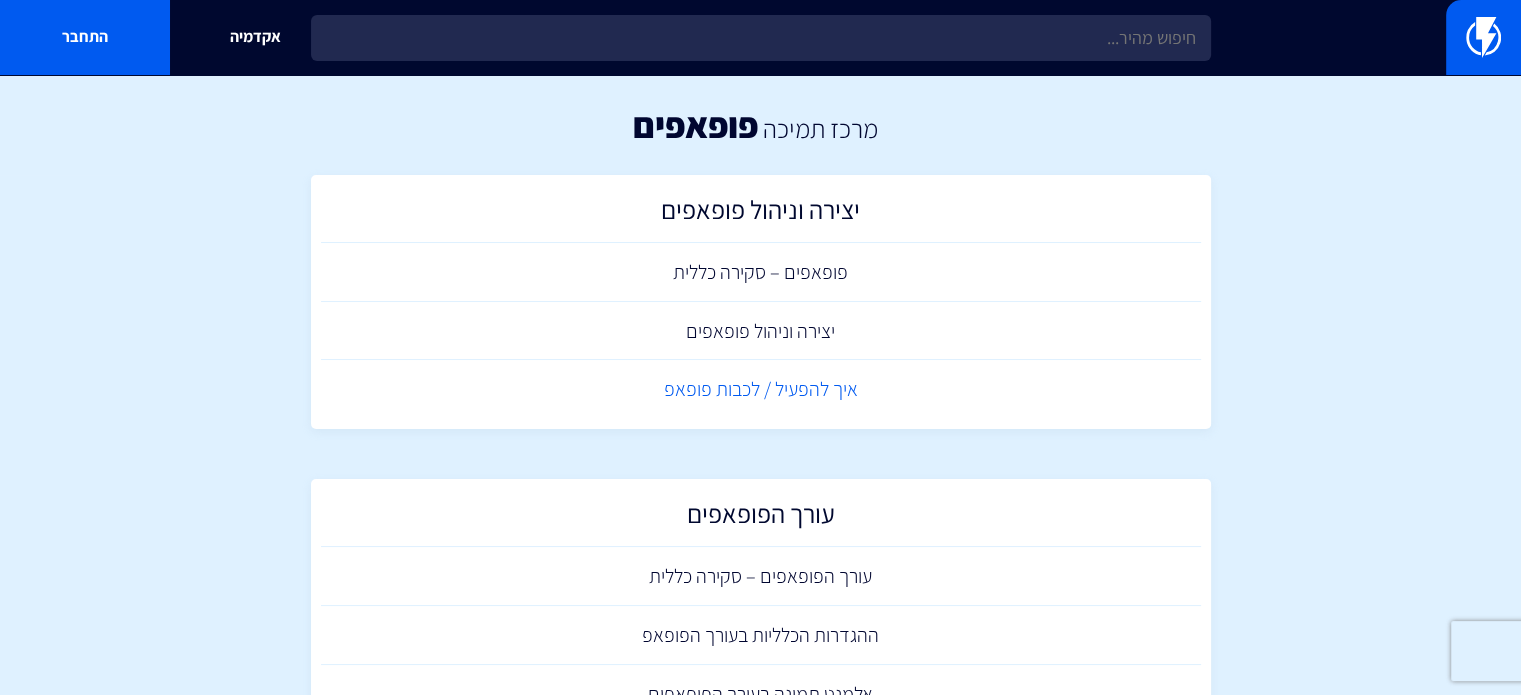 click on "איך להפעיל / לכבות פופאפ" at bounding box center [761, 389] 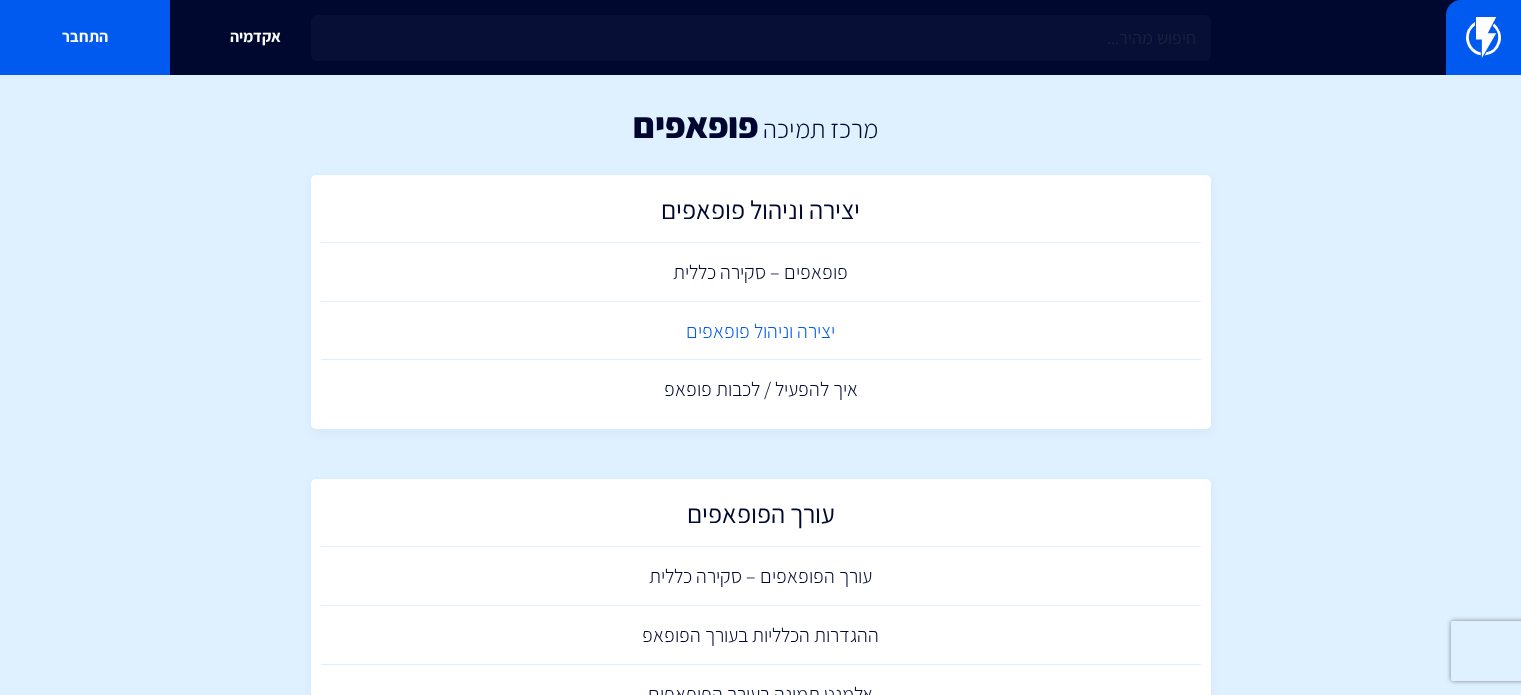 scroll, scrollTop: 0, scrollLeft: 0, axis: both 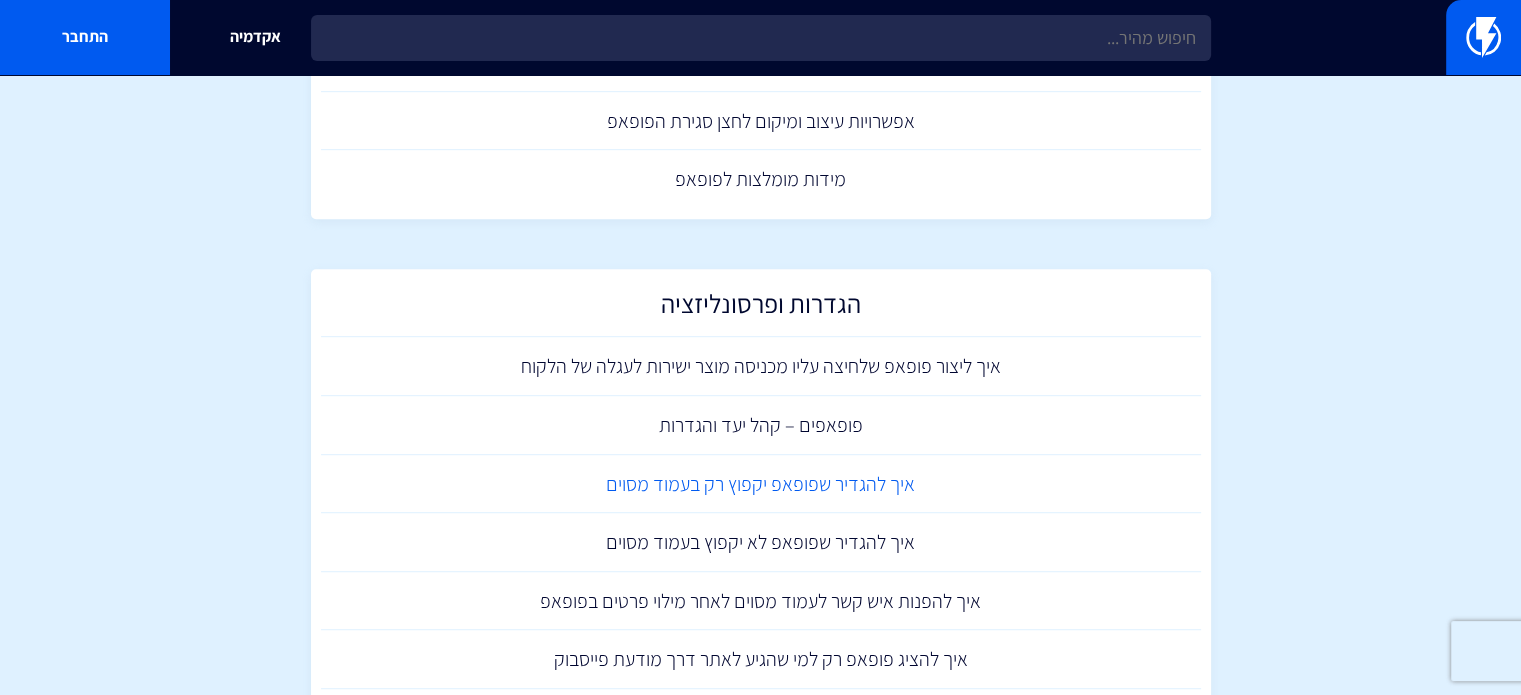 click on "איך להגדיר שפופאפ יקפוץ רק בעמוד מסוים" at bounding box center [761, 484] 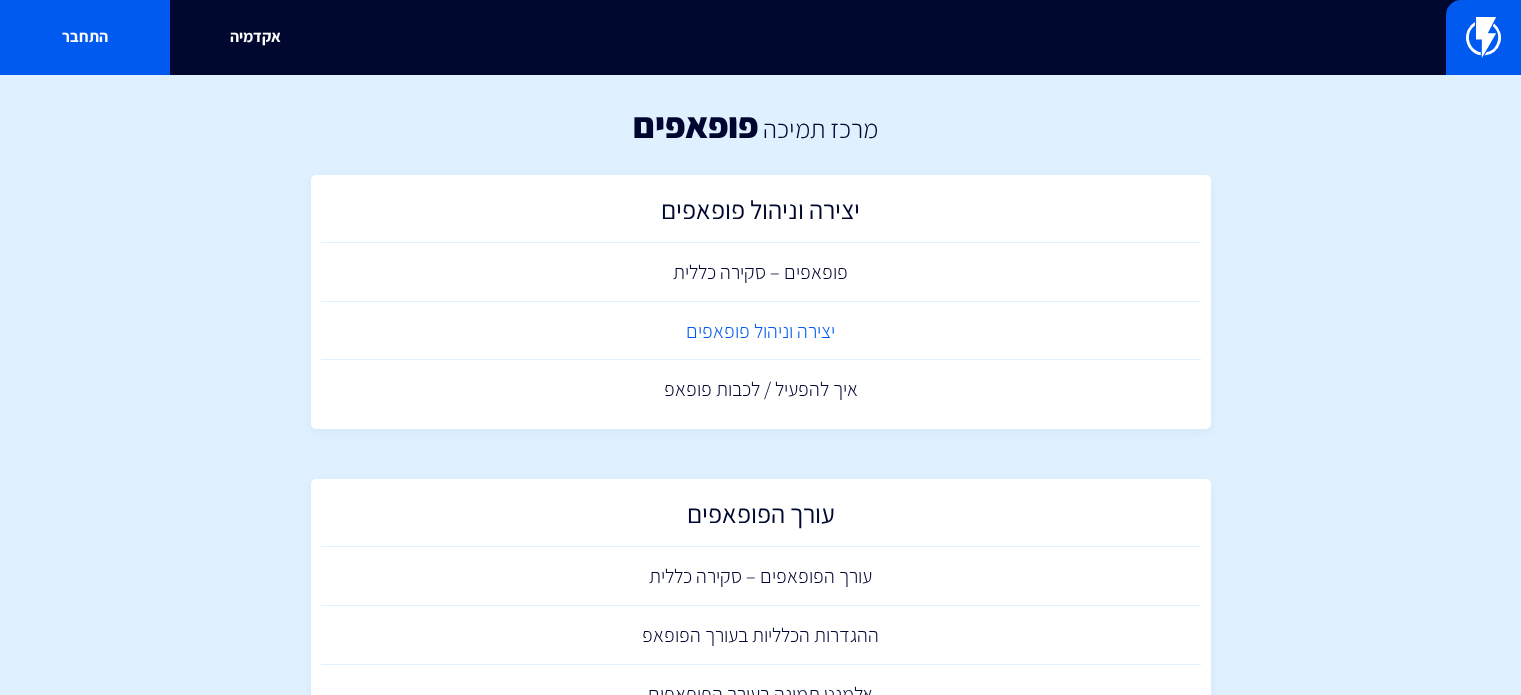 scroll, scrollTop: 0, scrollLeft: 0, axis: both 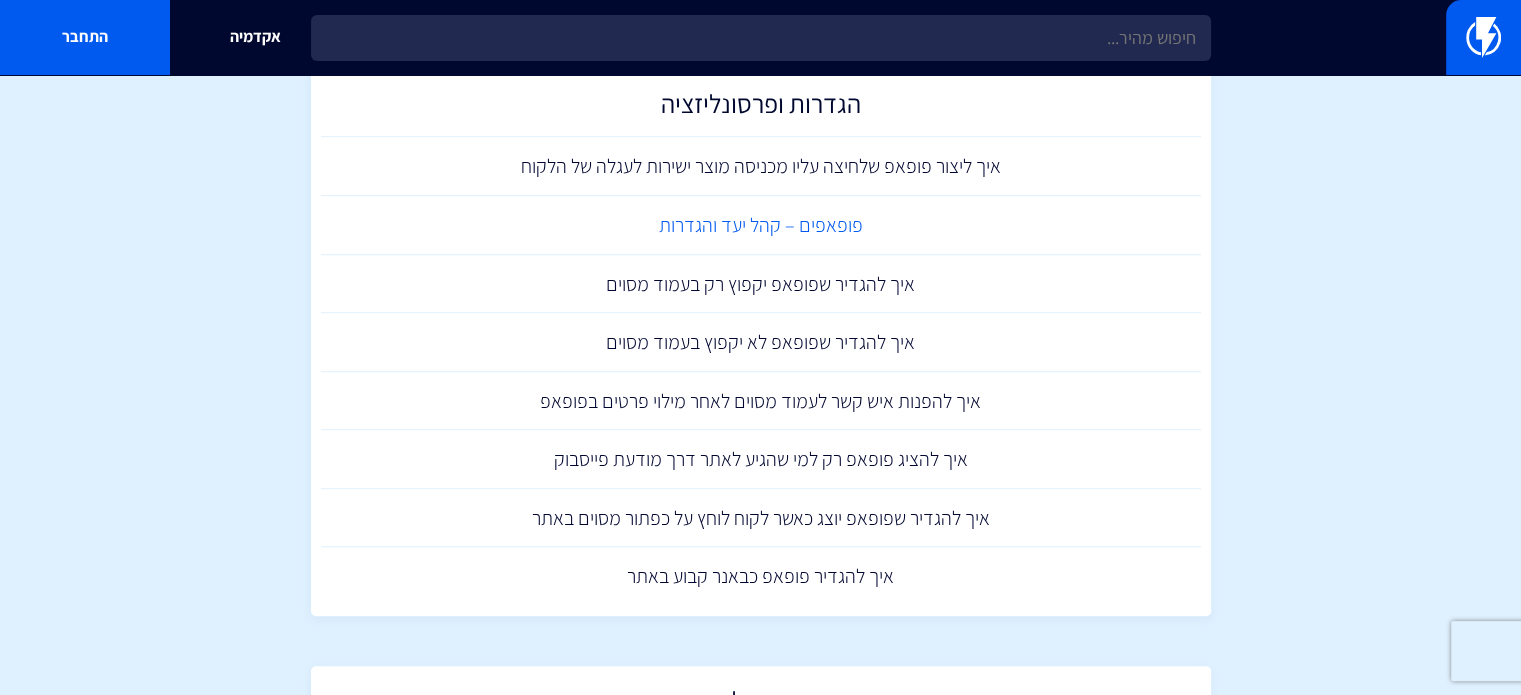 click on "פופאפים – קהל יעד והגדרות" at bounding box center (761, 225) 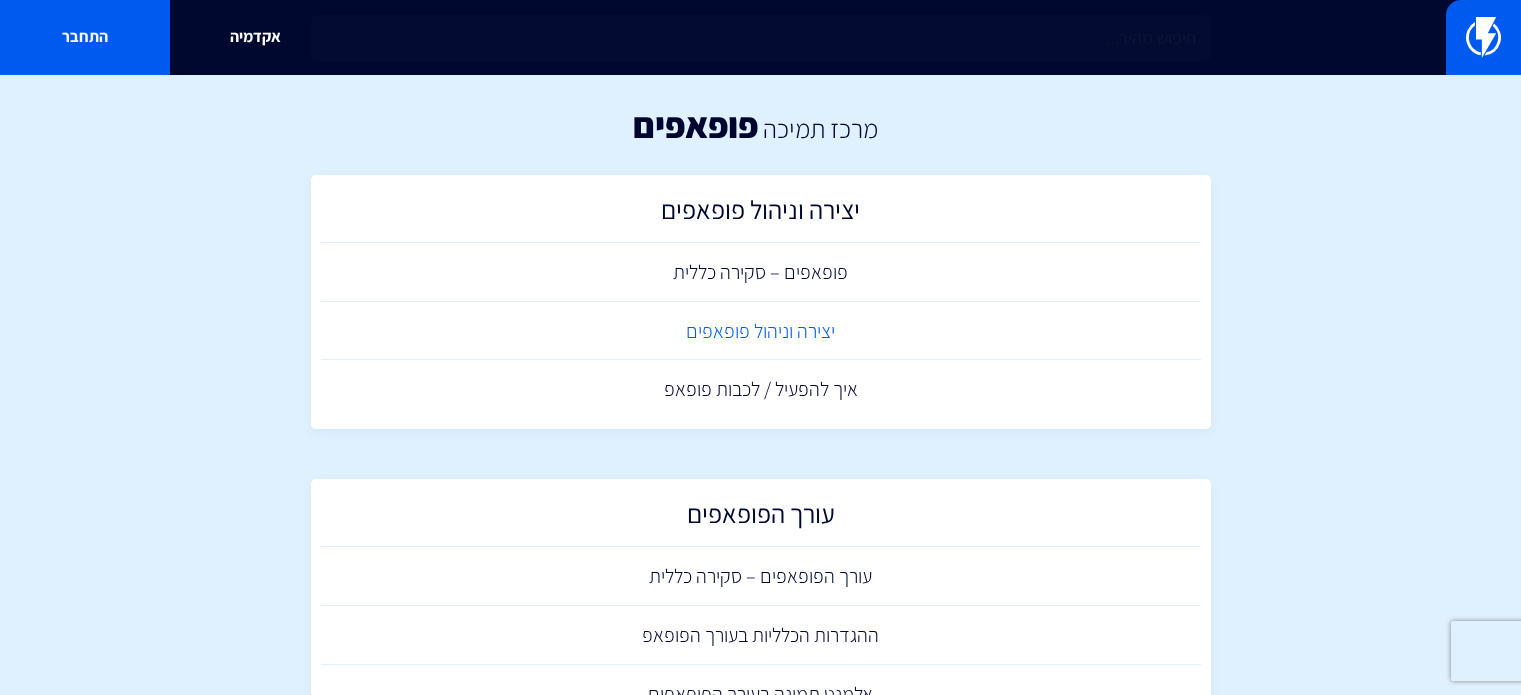scroll, scrollTop: 0, scrollLeft: 0, axis: both 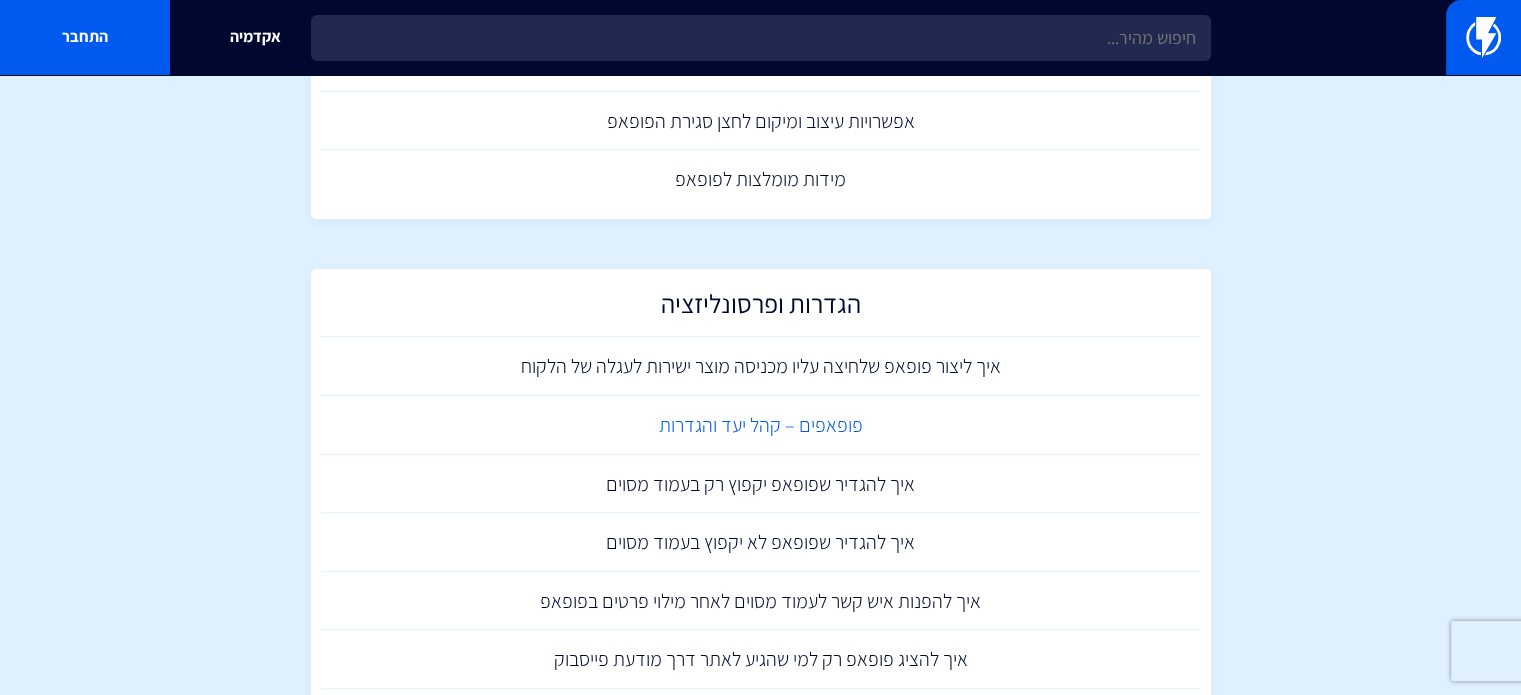 click on "פופאפים – קהל יעד והגדרות" at bounding box center (761, 425) 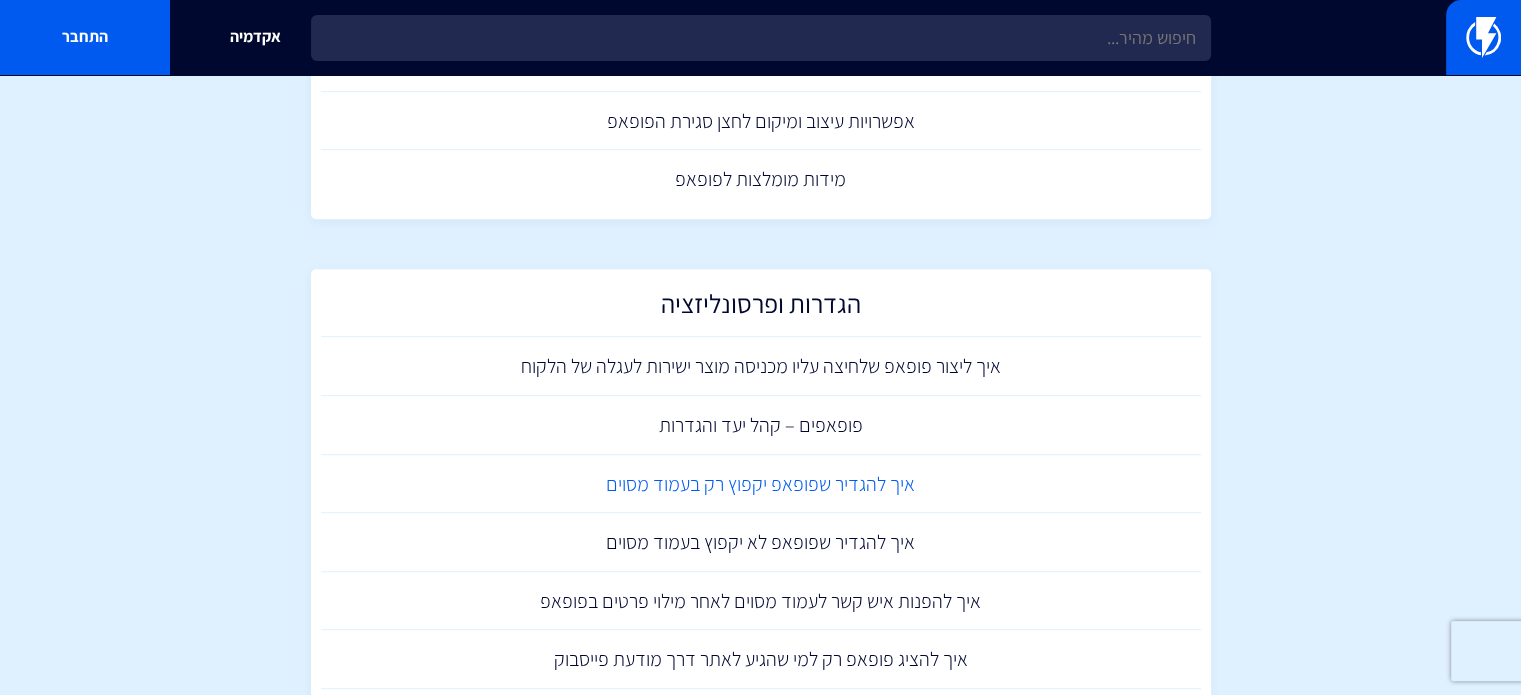 click on "איך להגדיר שפופאפ יקפוץ רק בעמוד מסוים" at bounding box center (761, 484) 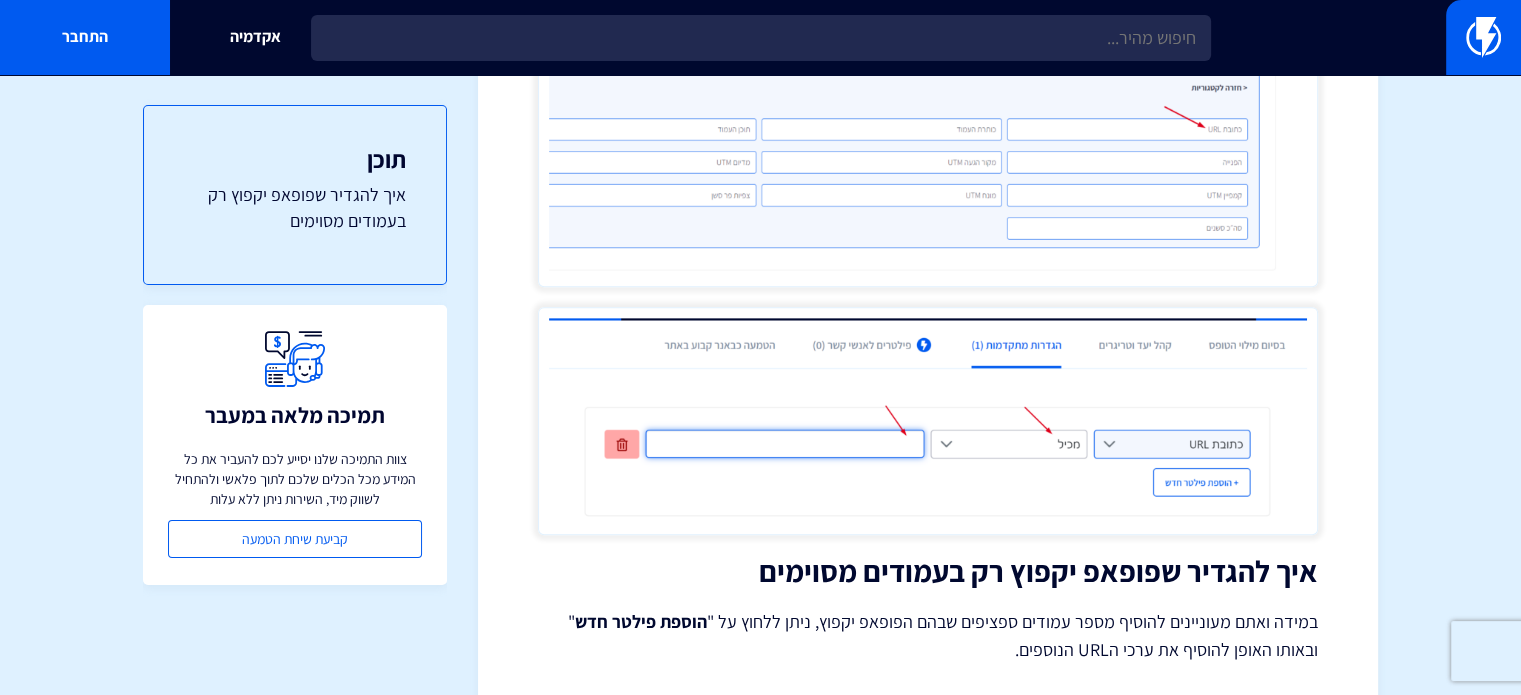 scroll, scrollTop: 0, scrollLeft: 0, axis: both 